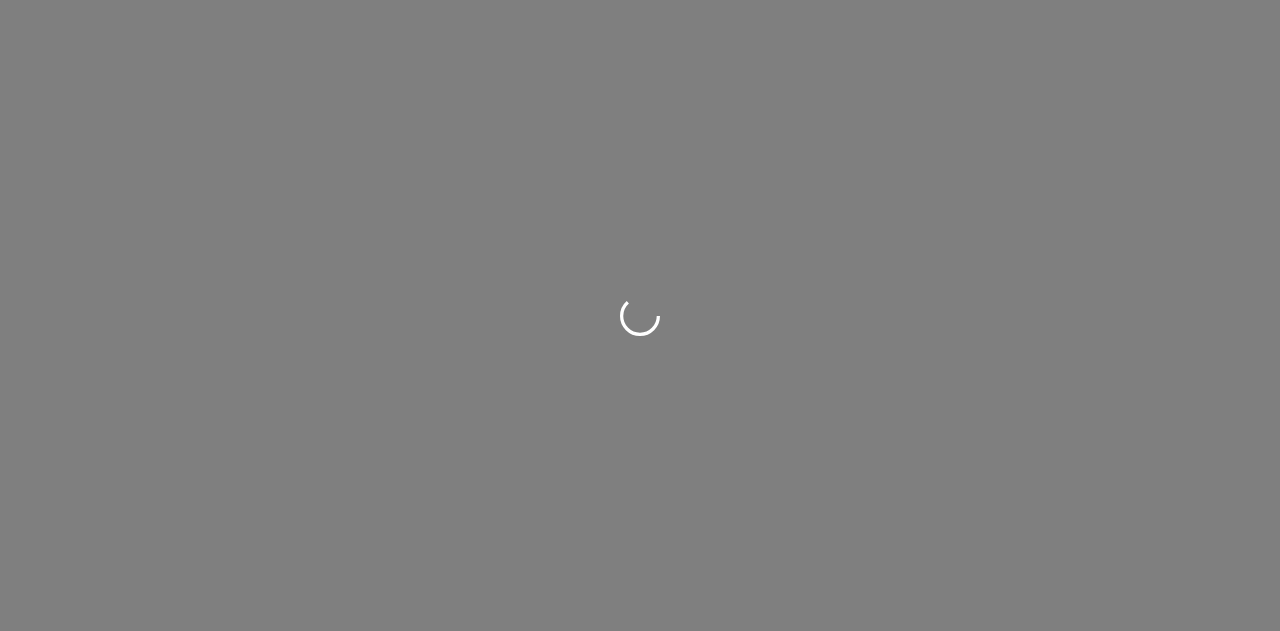 scroll, scrollTop: 0, scrollLeft: 0, axis: both 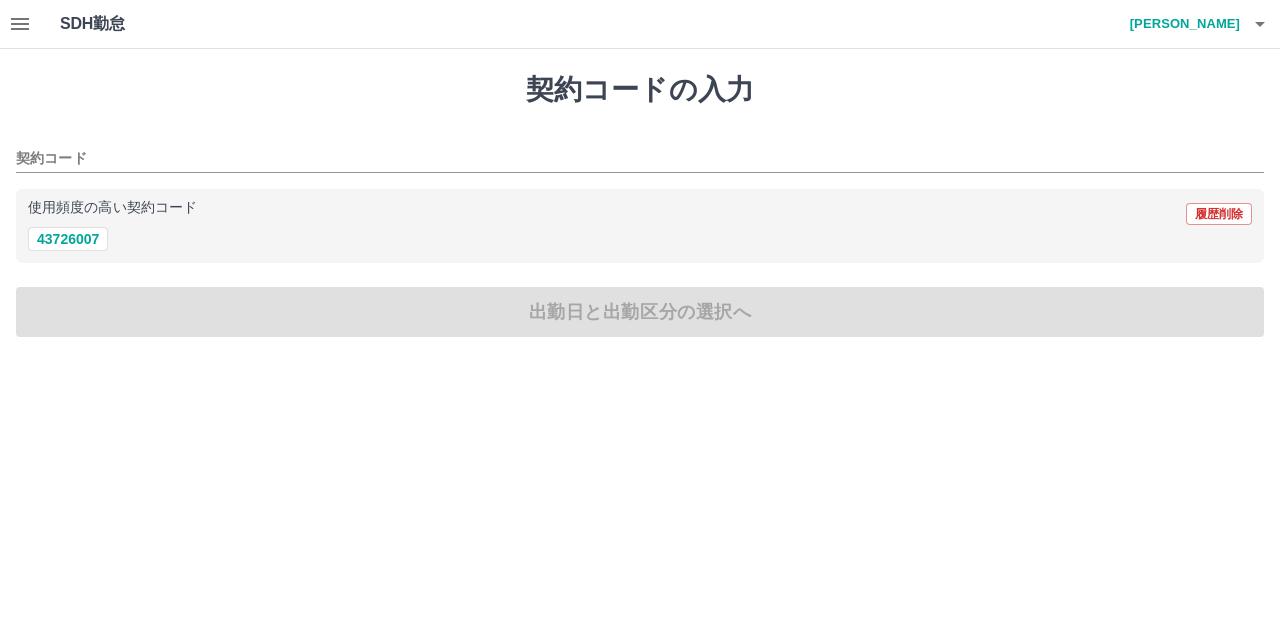 click 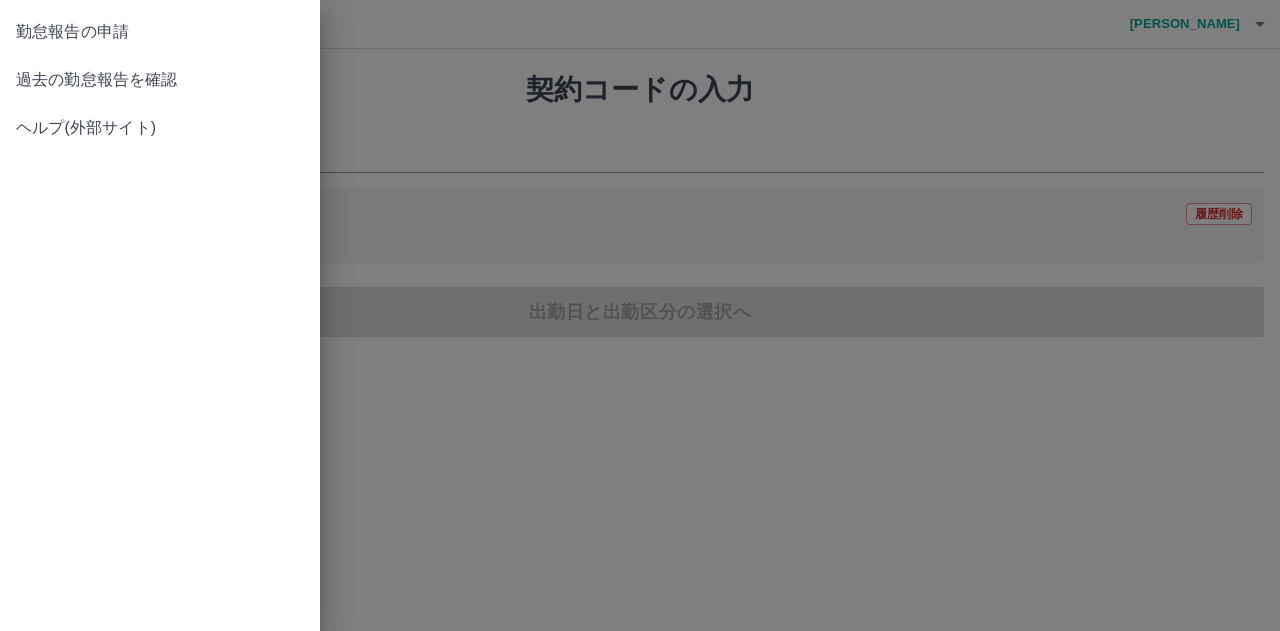 click on "過去の勤怠報告を確認" at bounding box center [160, 80] 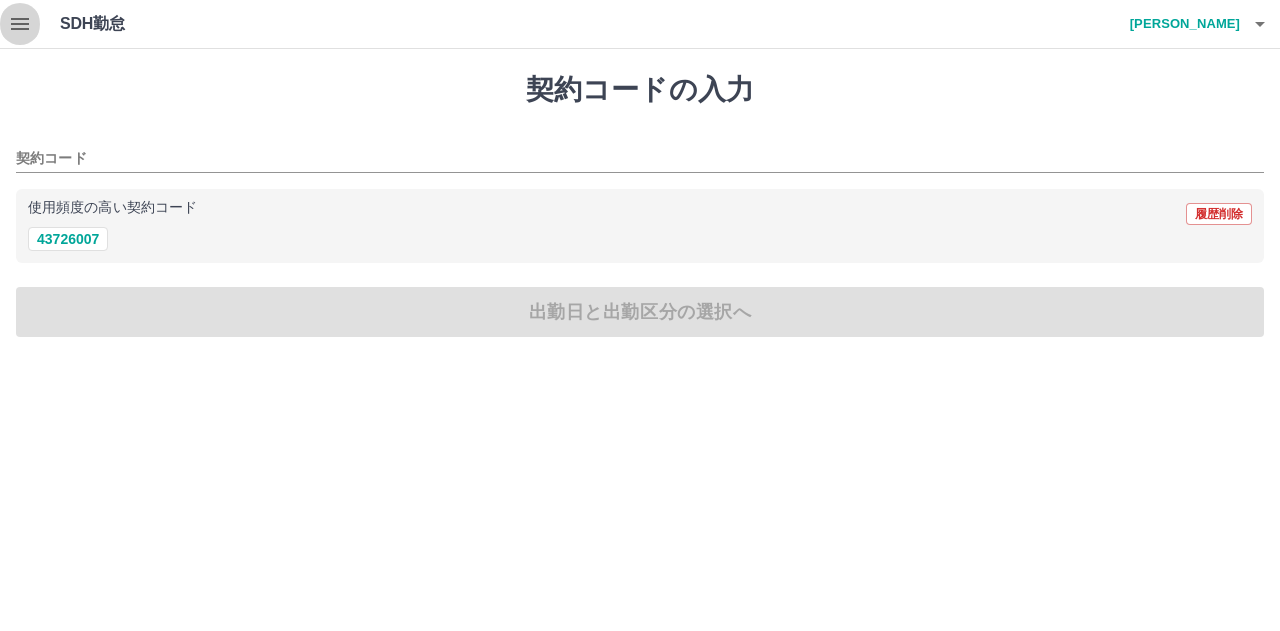 click 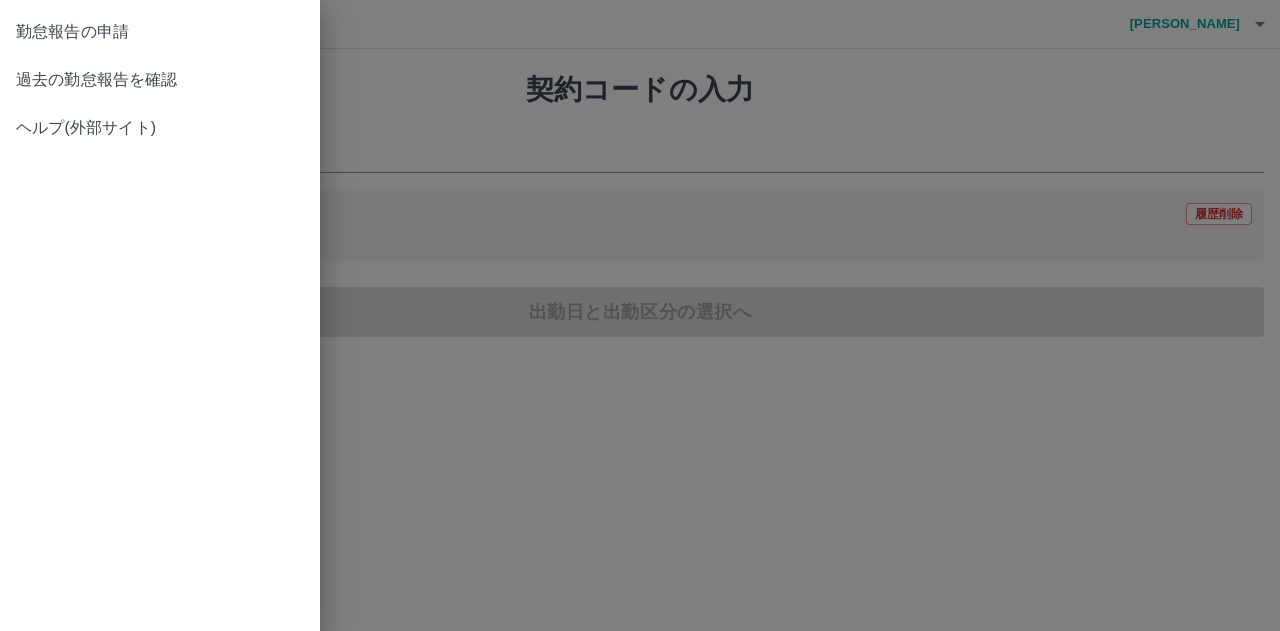 click on "過去の勤怠報告を確認" at bounding box center [160, 80] 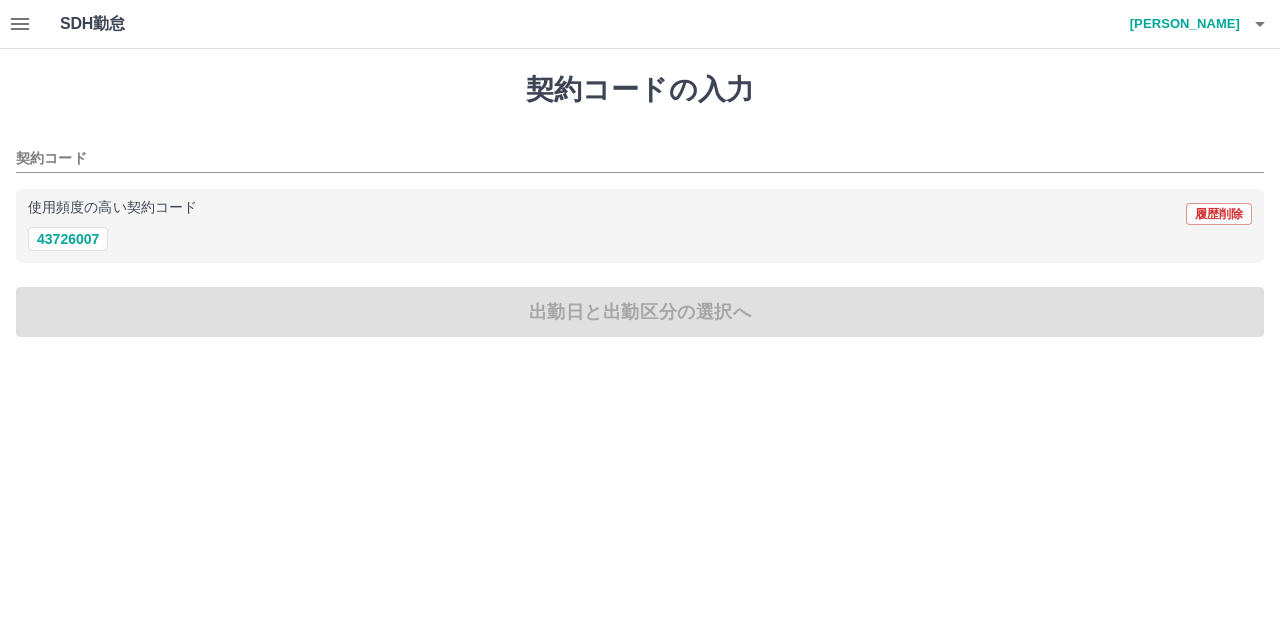 click 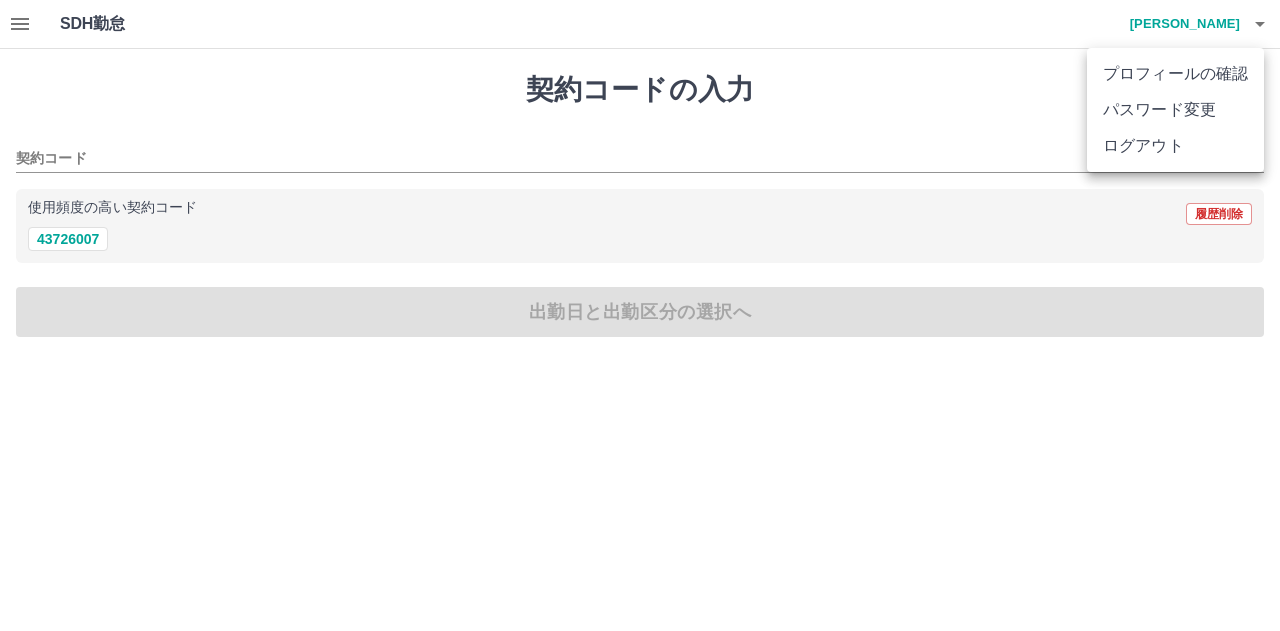 click at bounding box center (640, 315) 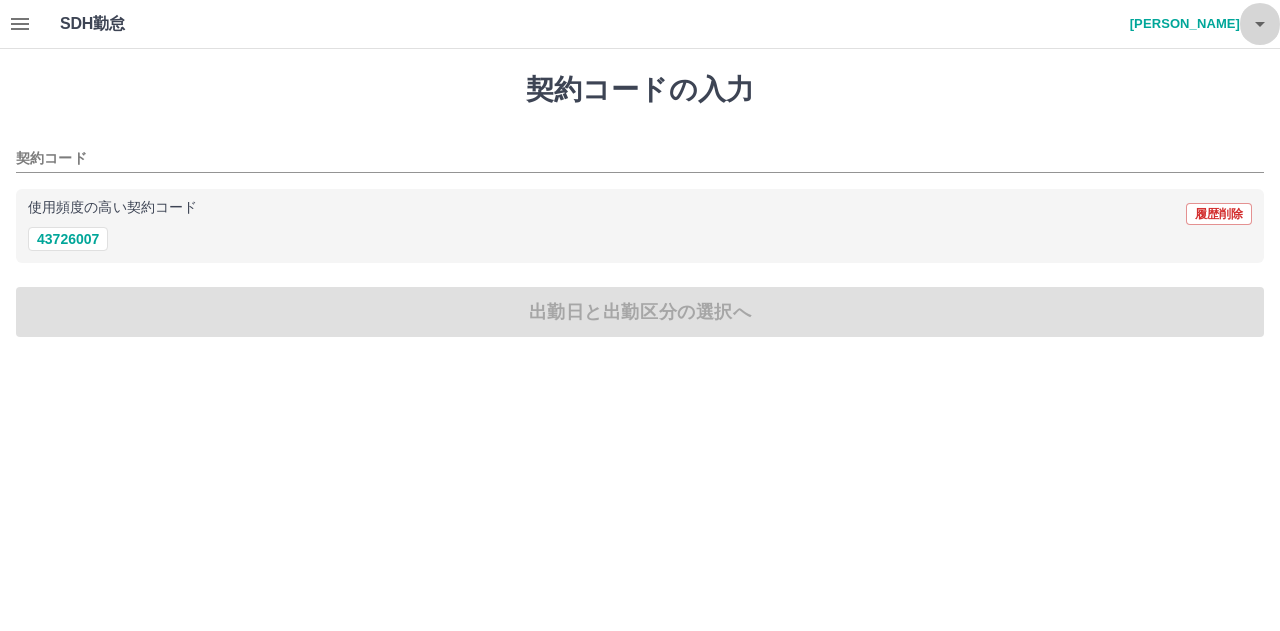 click 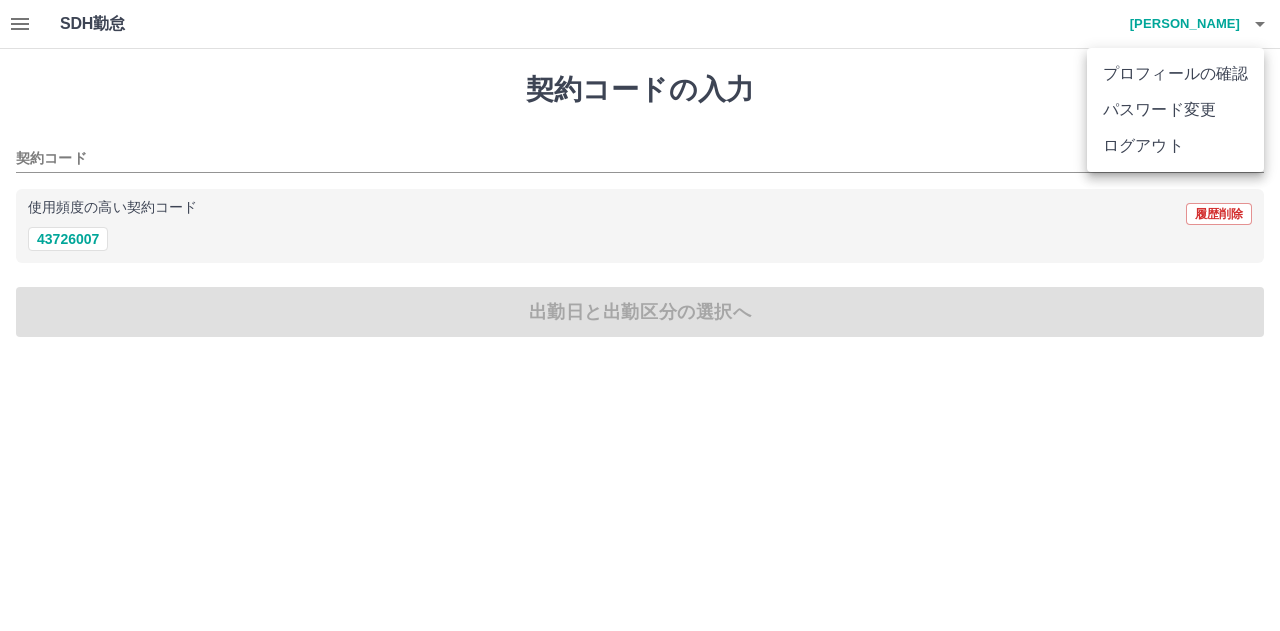 click at bounding box center [640, 315] 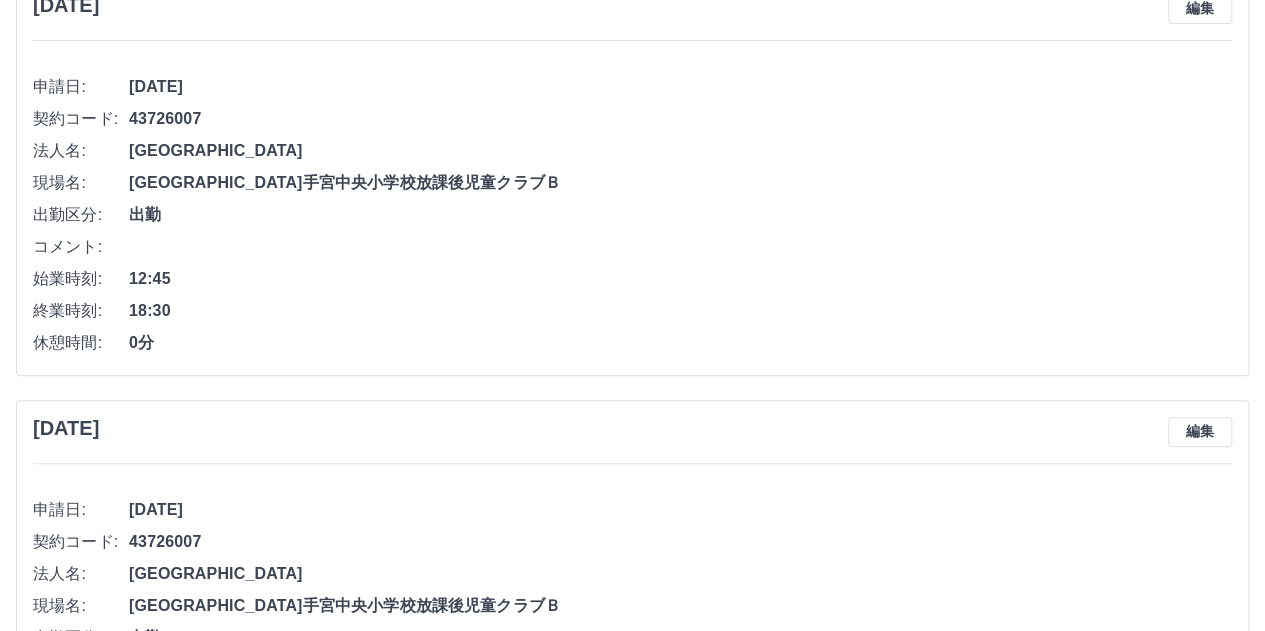 scroll, scrollTop: 106, scrollLeft: 0, axis: vertical 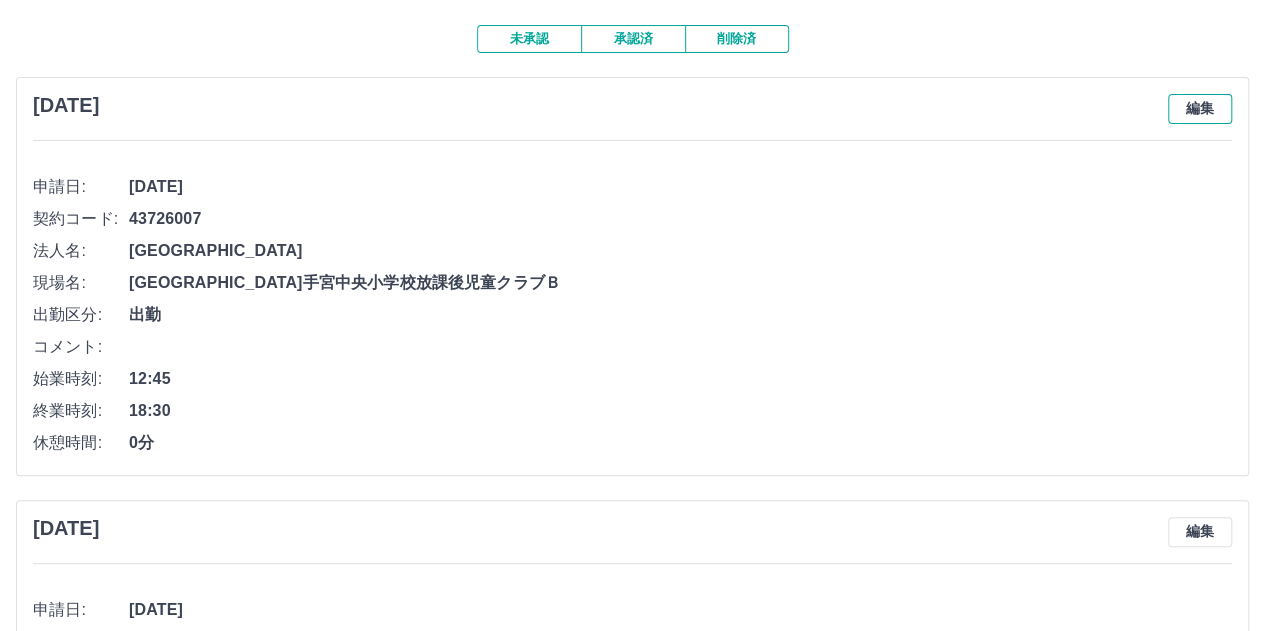 click on "編集" at bounding box center [1200, 109] 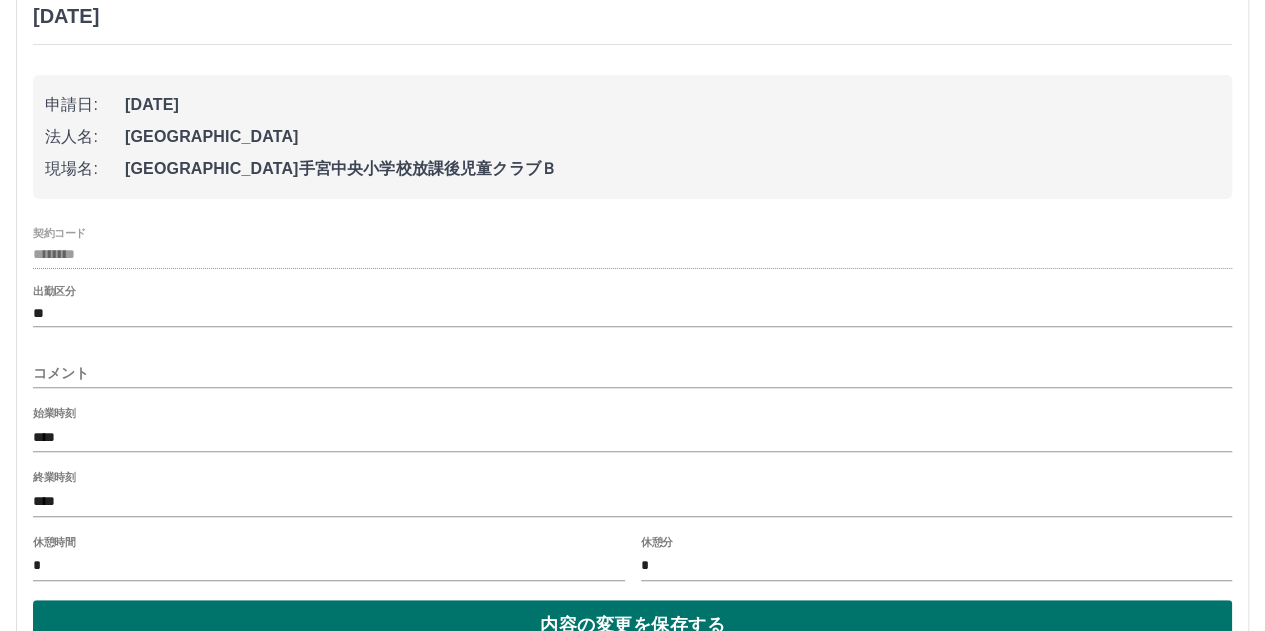scroll, scrollTop: 306, scrollLeft: 0, axis: vertical 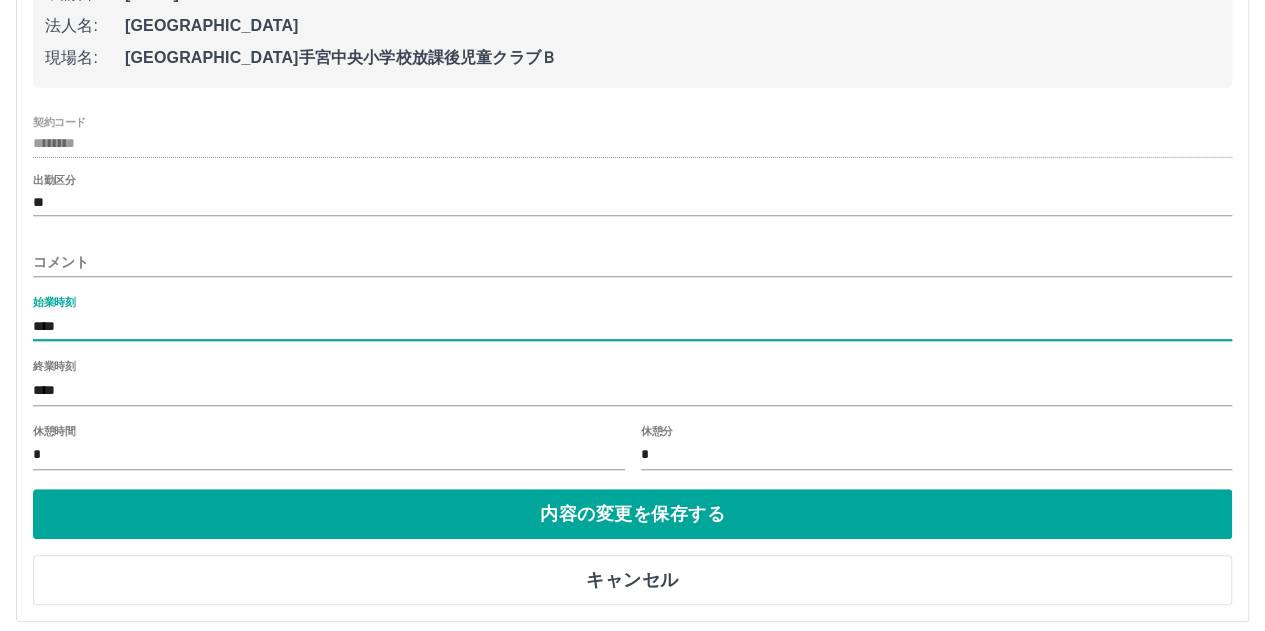 click on "****" at bounding box center [632, 326] 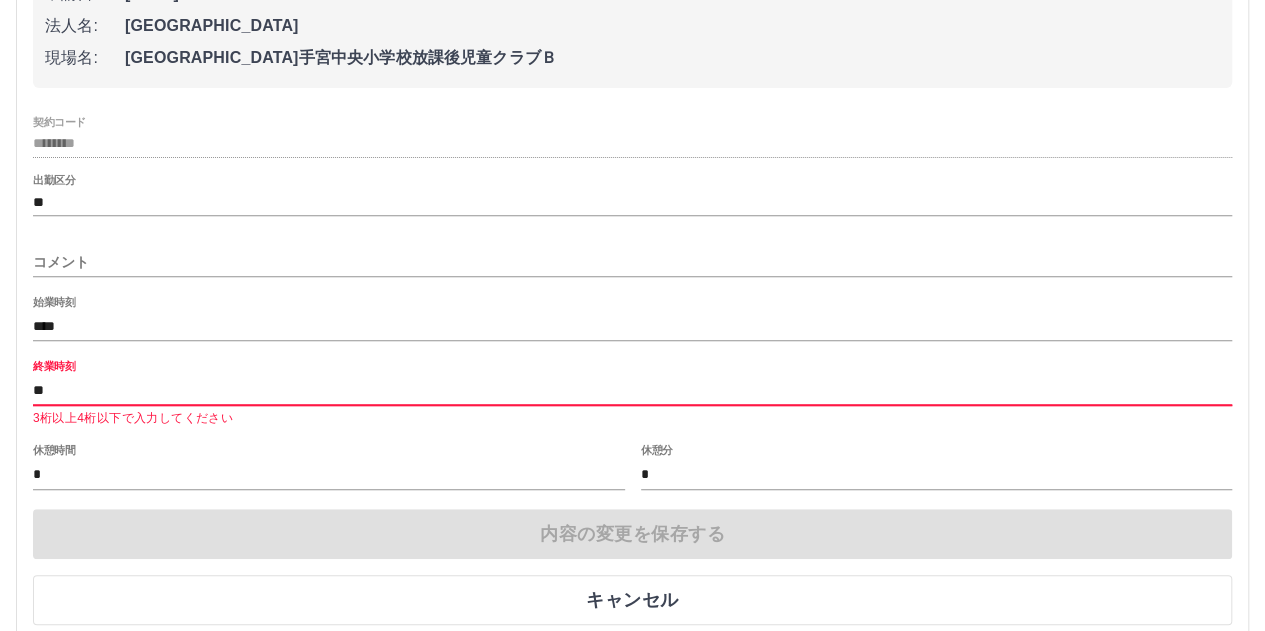 type on "*" 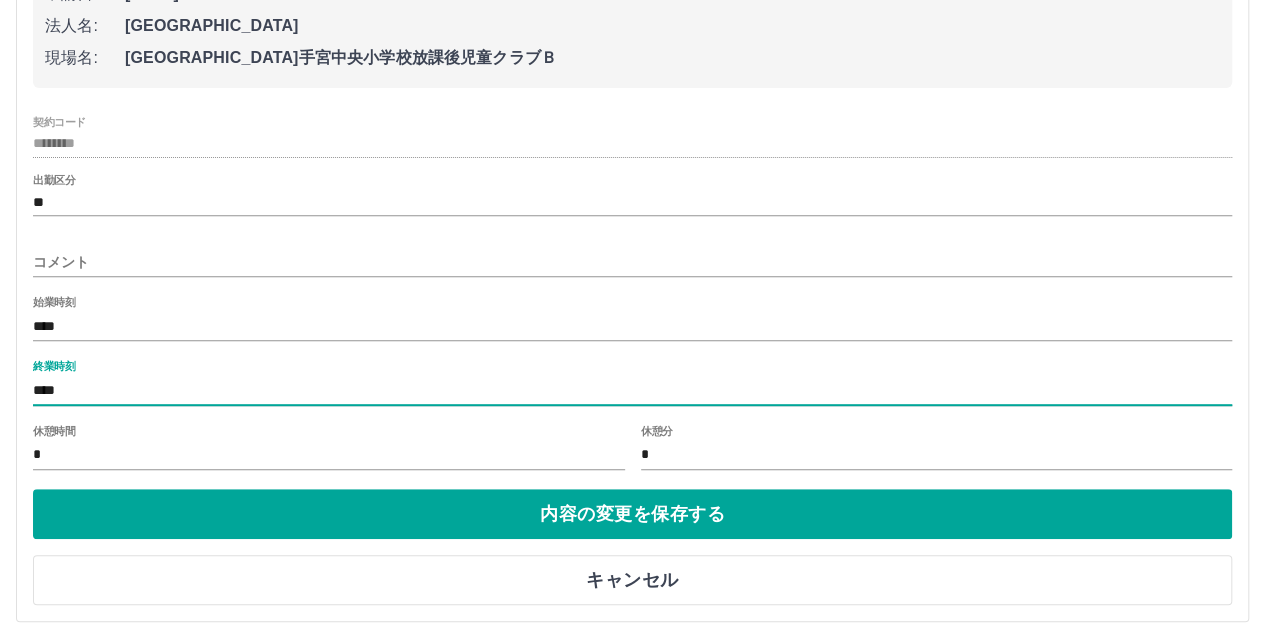 type on "****" 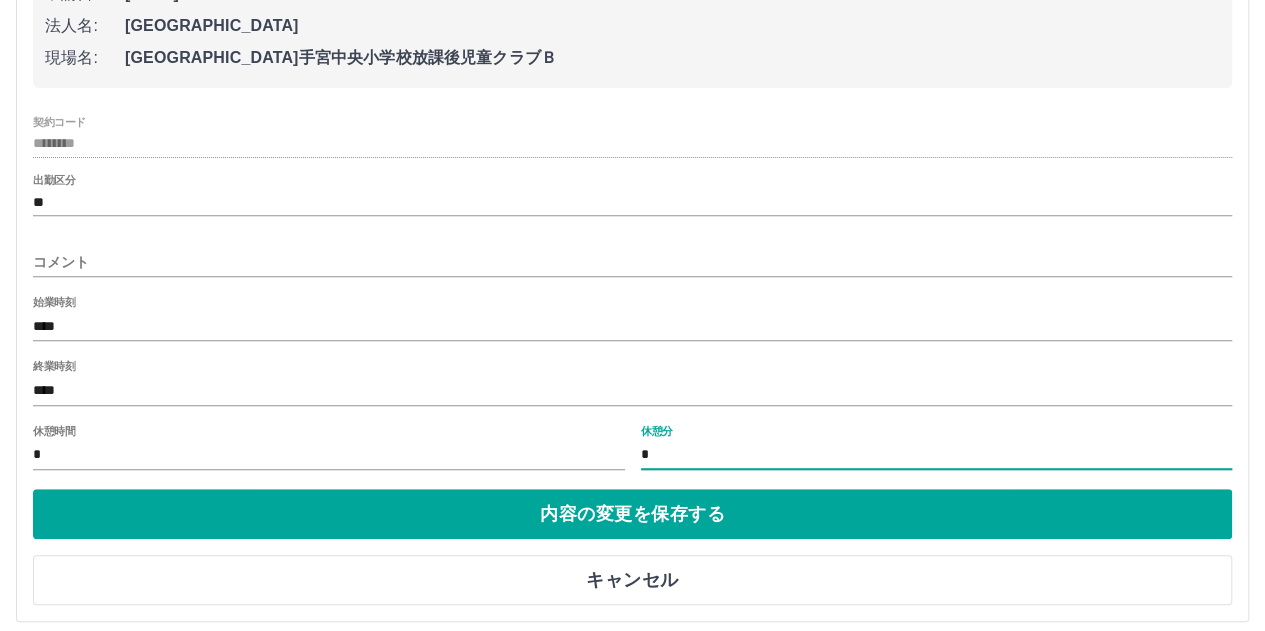 click on "*" at bounding box center (937, 455) 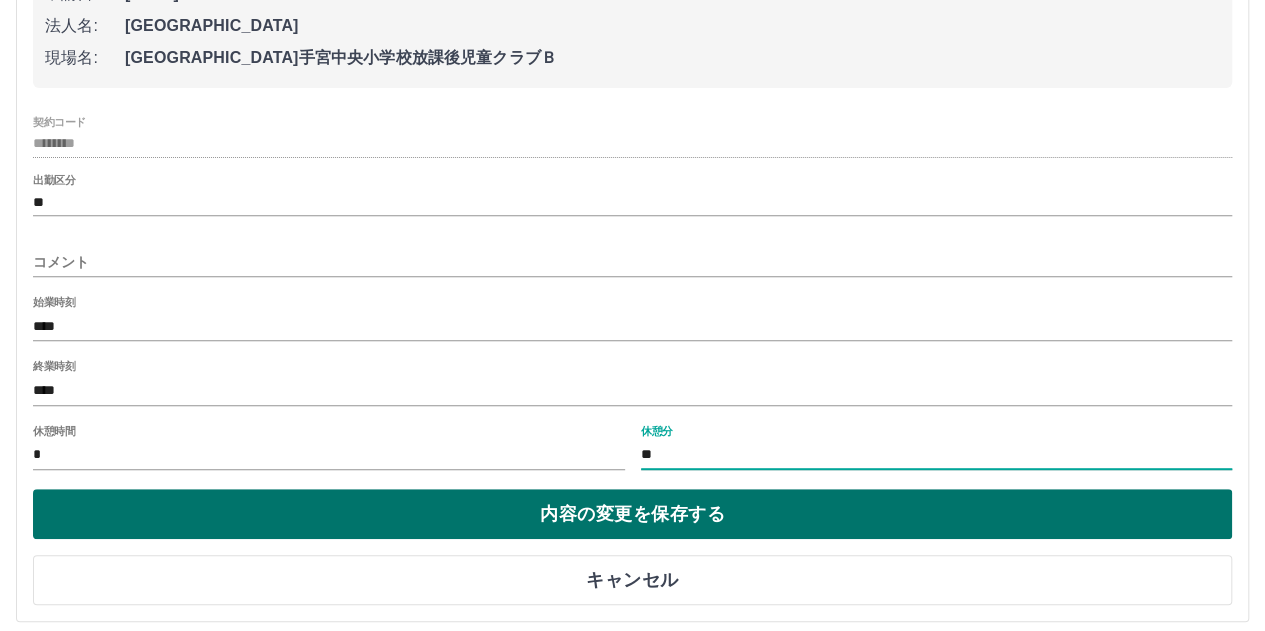 type on "**" 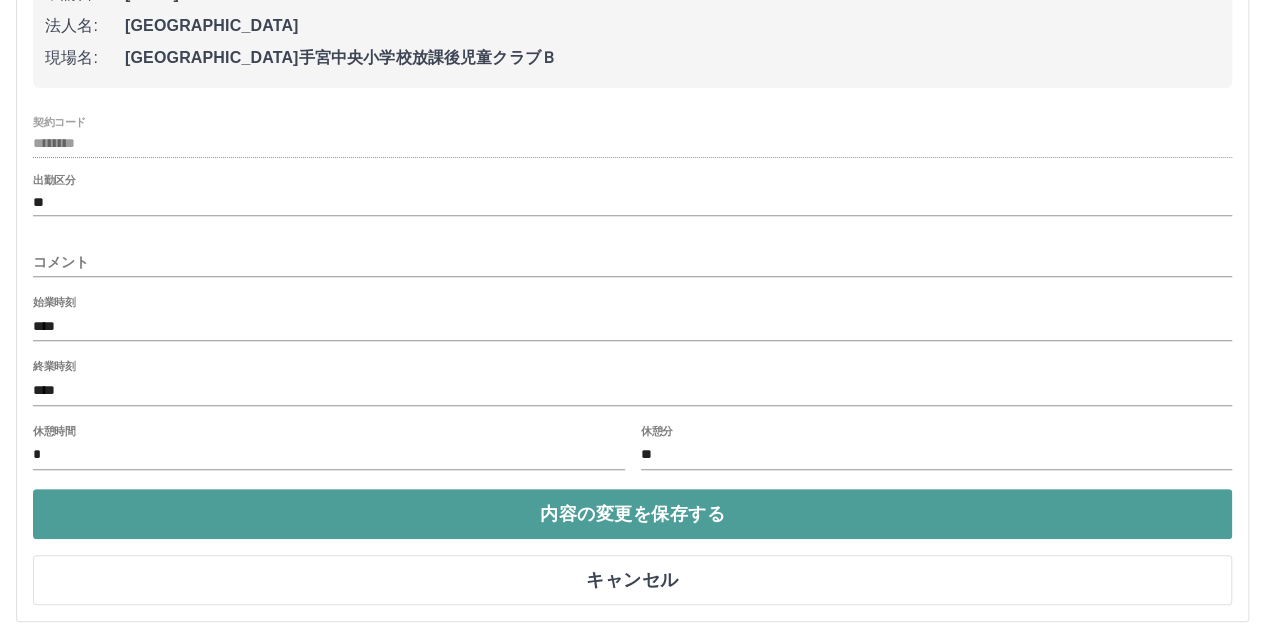 click on "内容の変更を保存する" at bounding box center [632, 514] 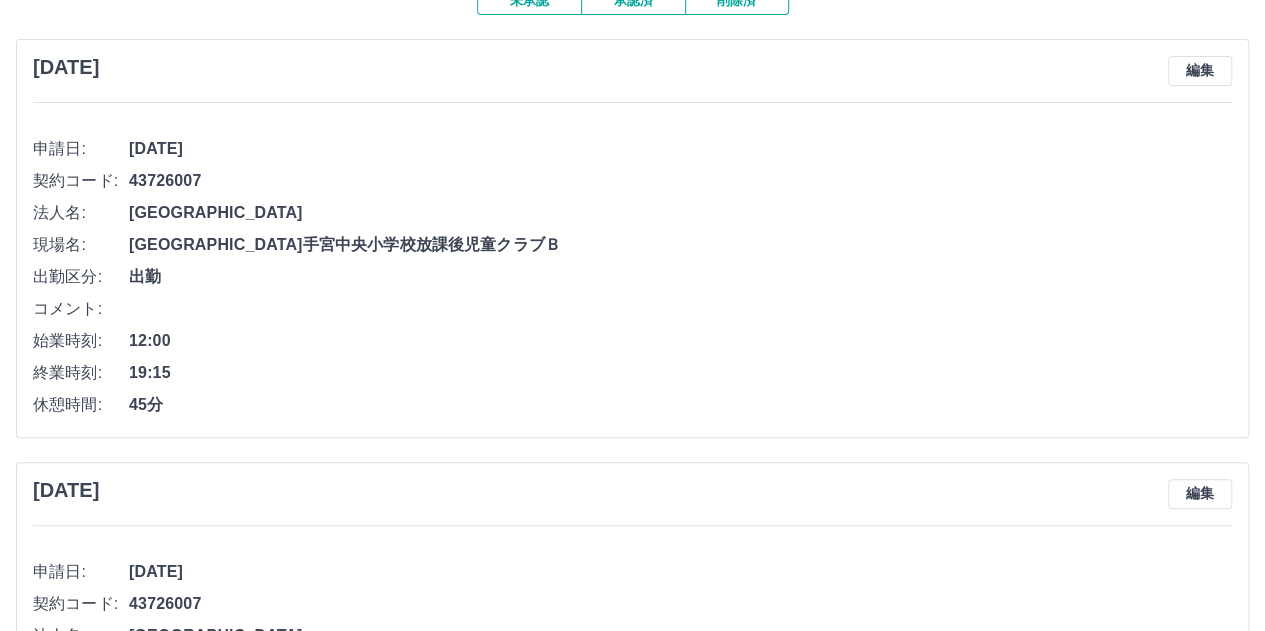 scroll, scrollTop: 113, scrollLeft: 0, axis: vertical 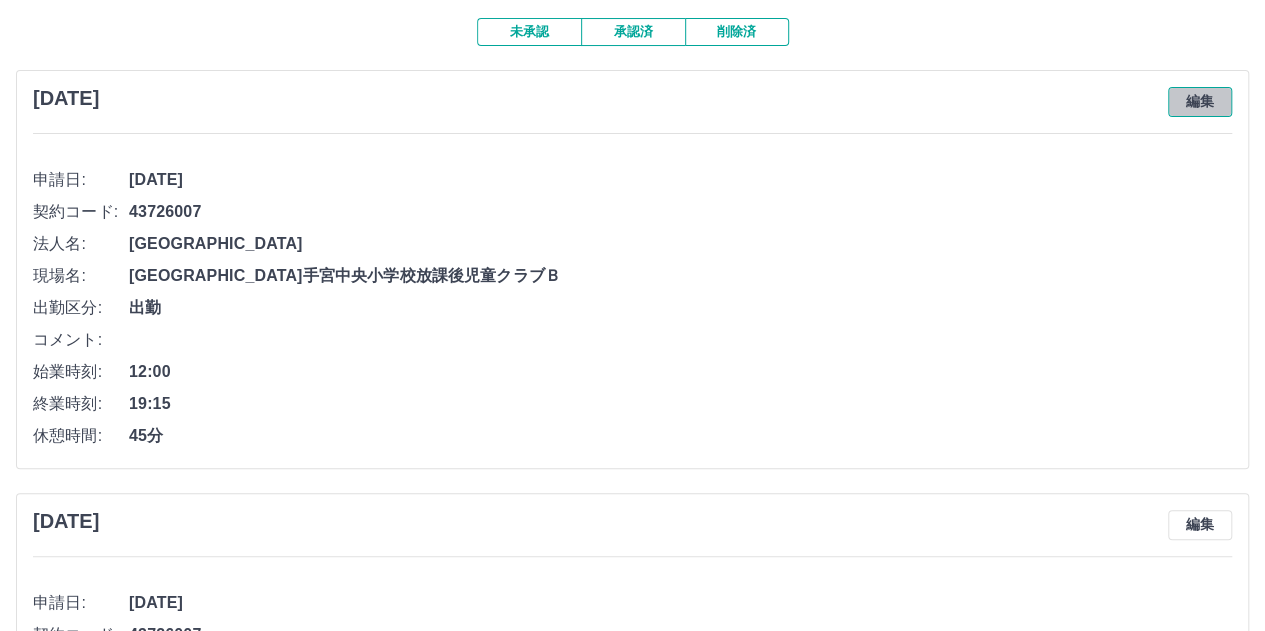 click on "編集" at bounding box center (1200, 102) 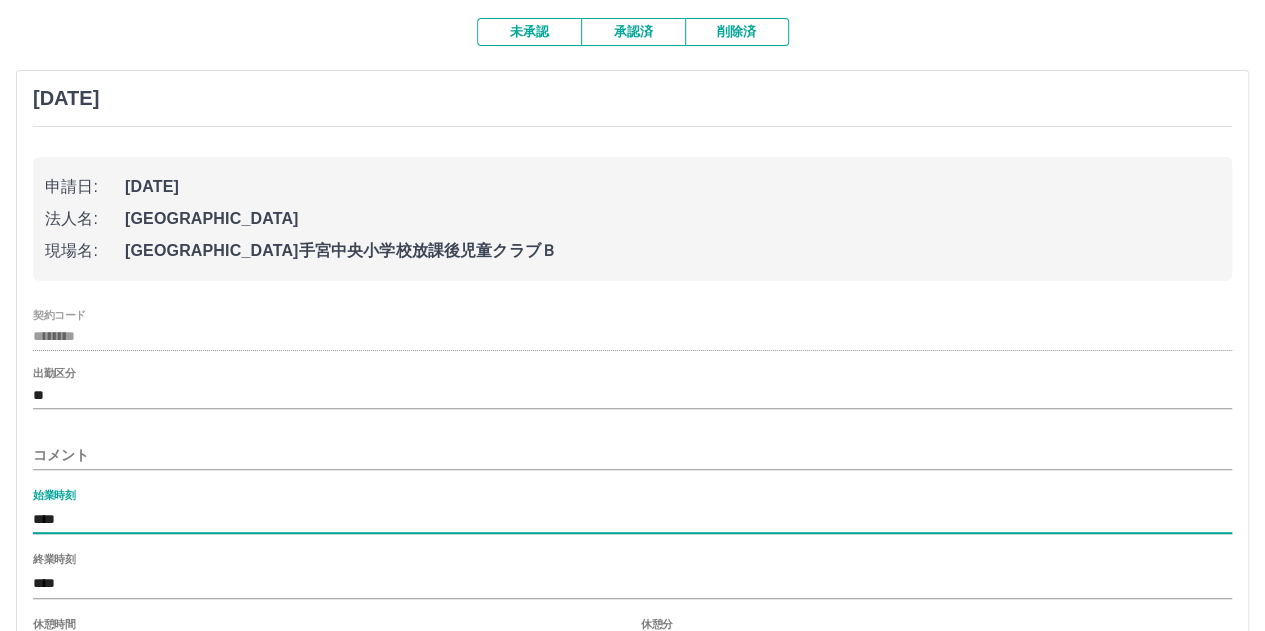 click on "****" at bounding box center [632, 519] 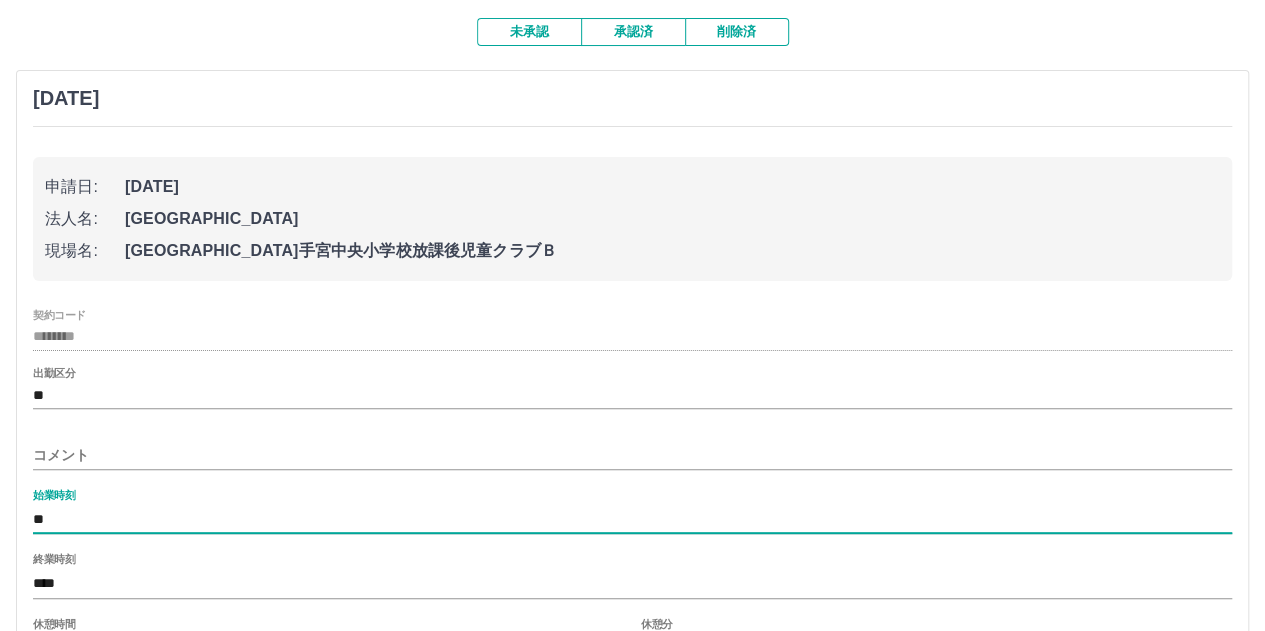 type on "*" 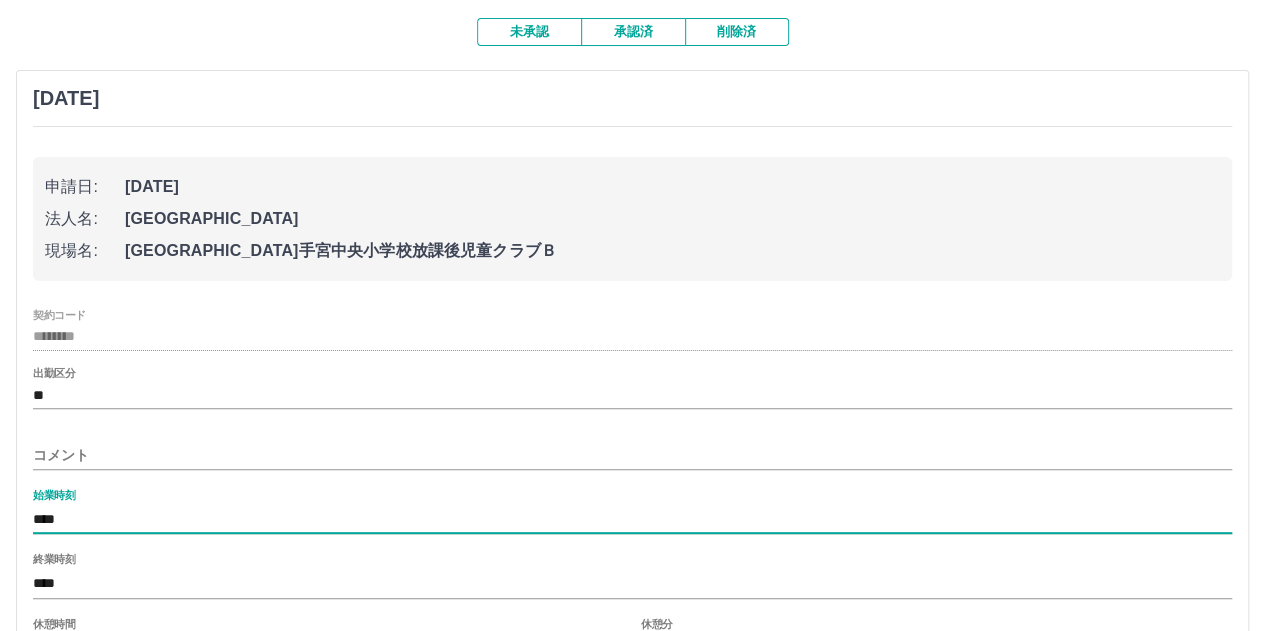 type on "****" 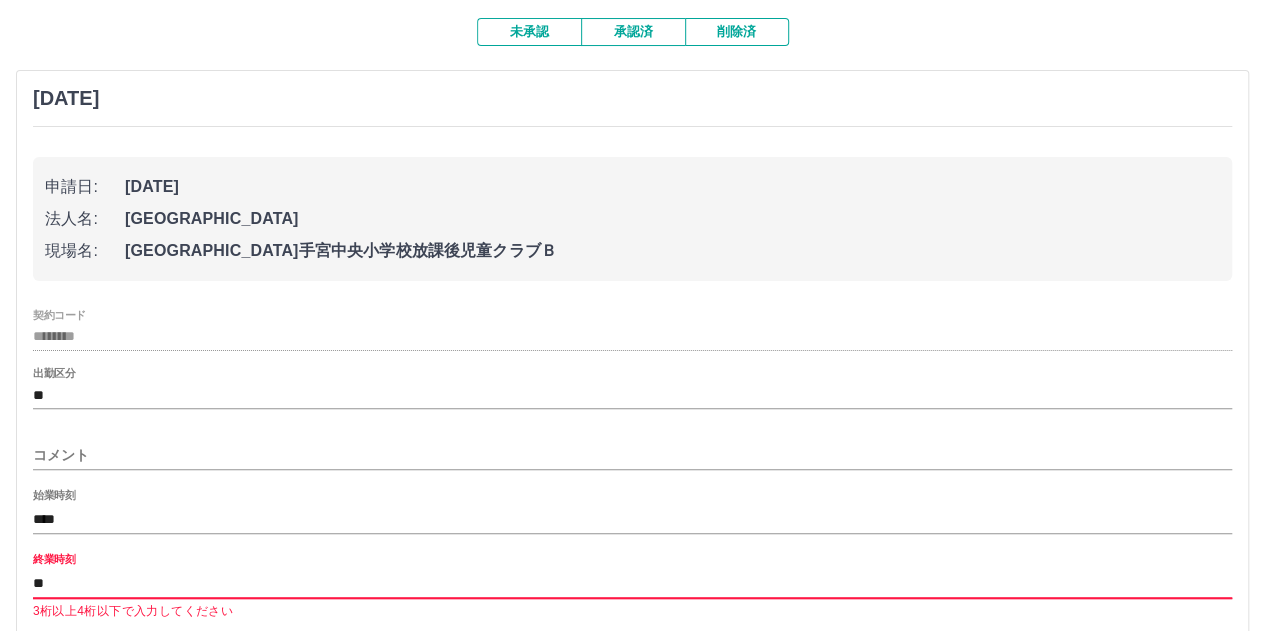 type on "*" 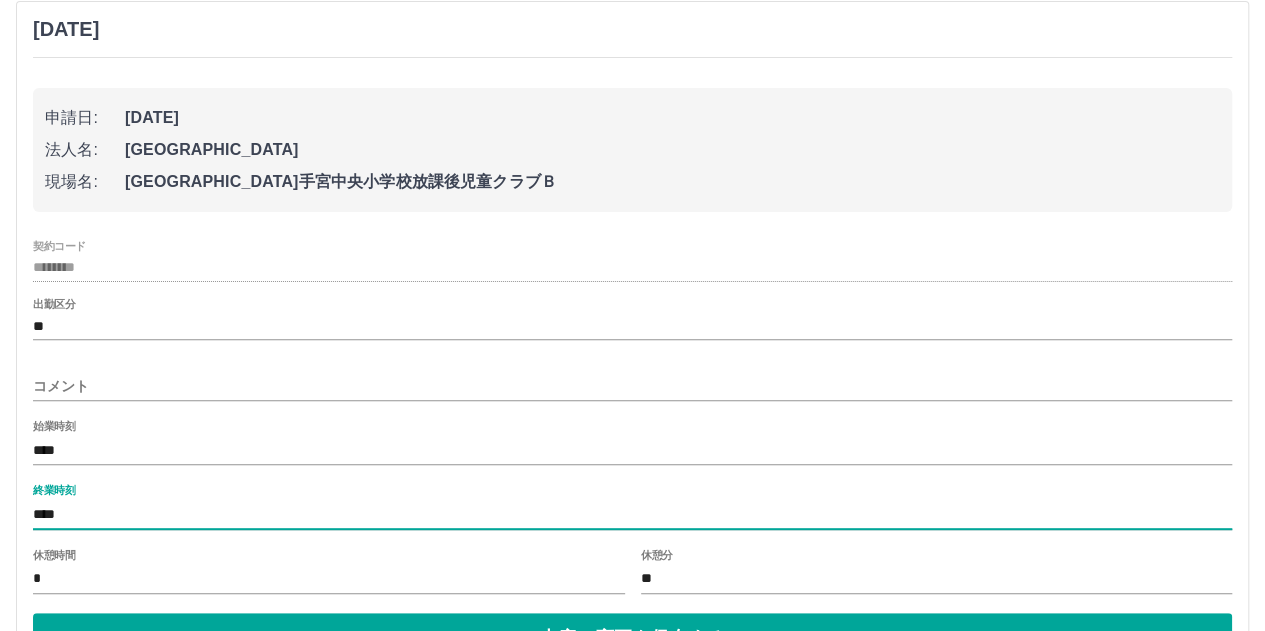 scroll, scrollTop: 213, scrollLeft: 0, axis: vertical 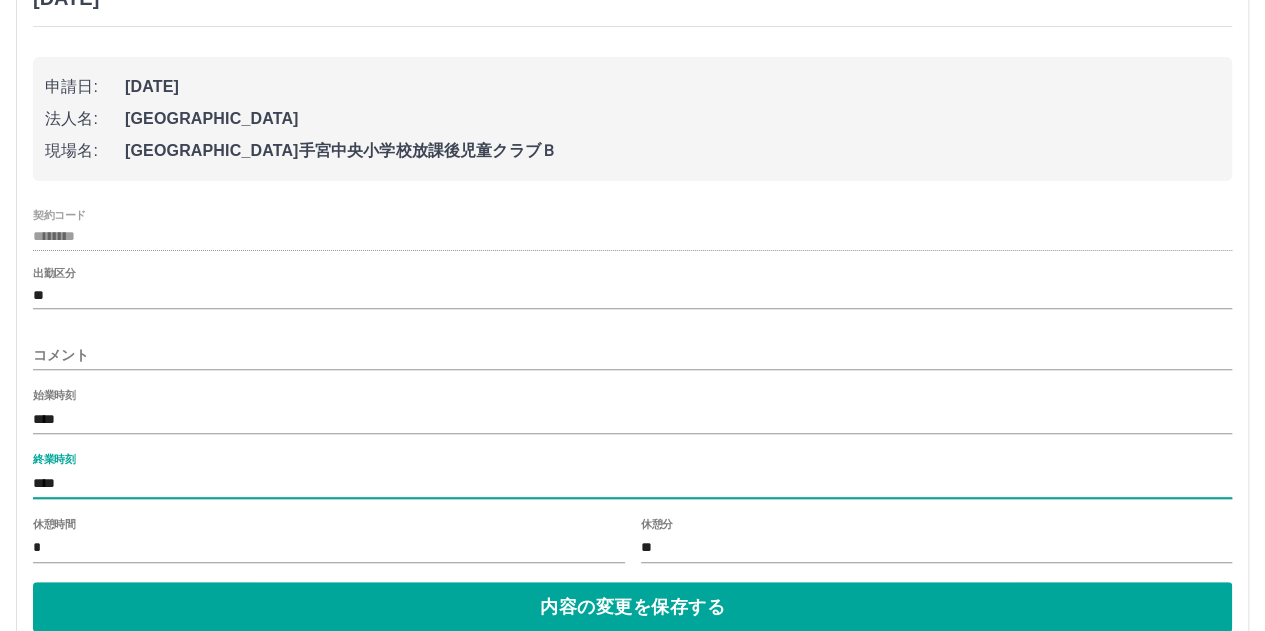 type on "****" 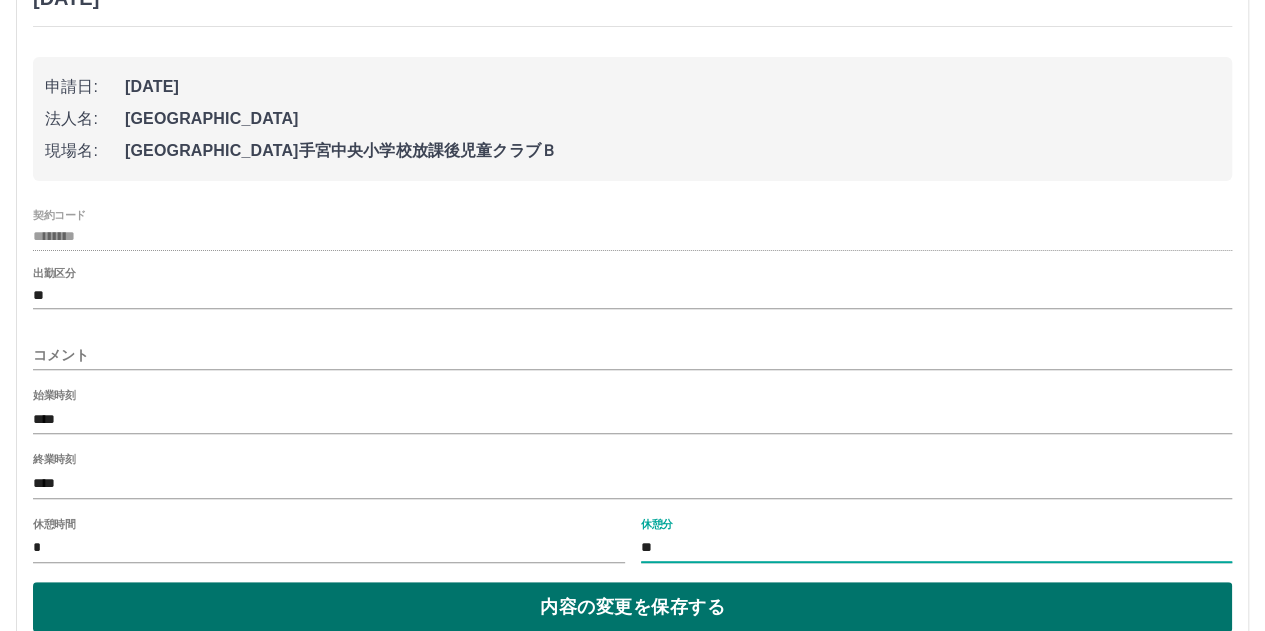 type on "*" 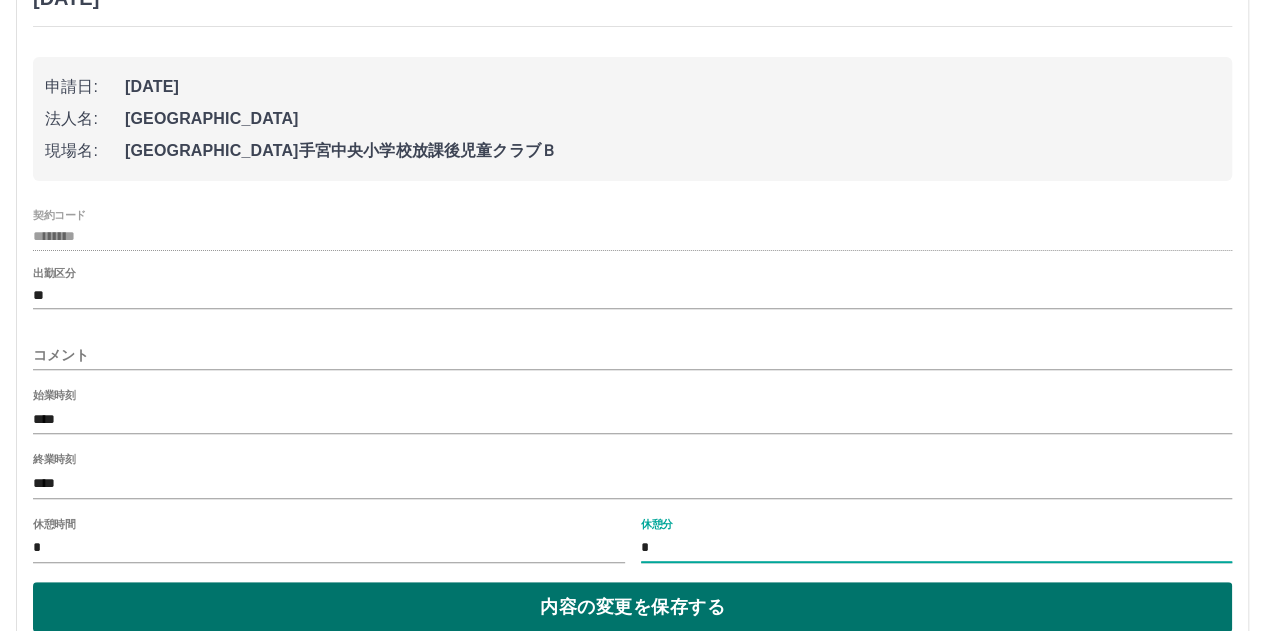 type on "*" 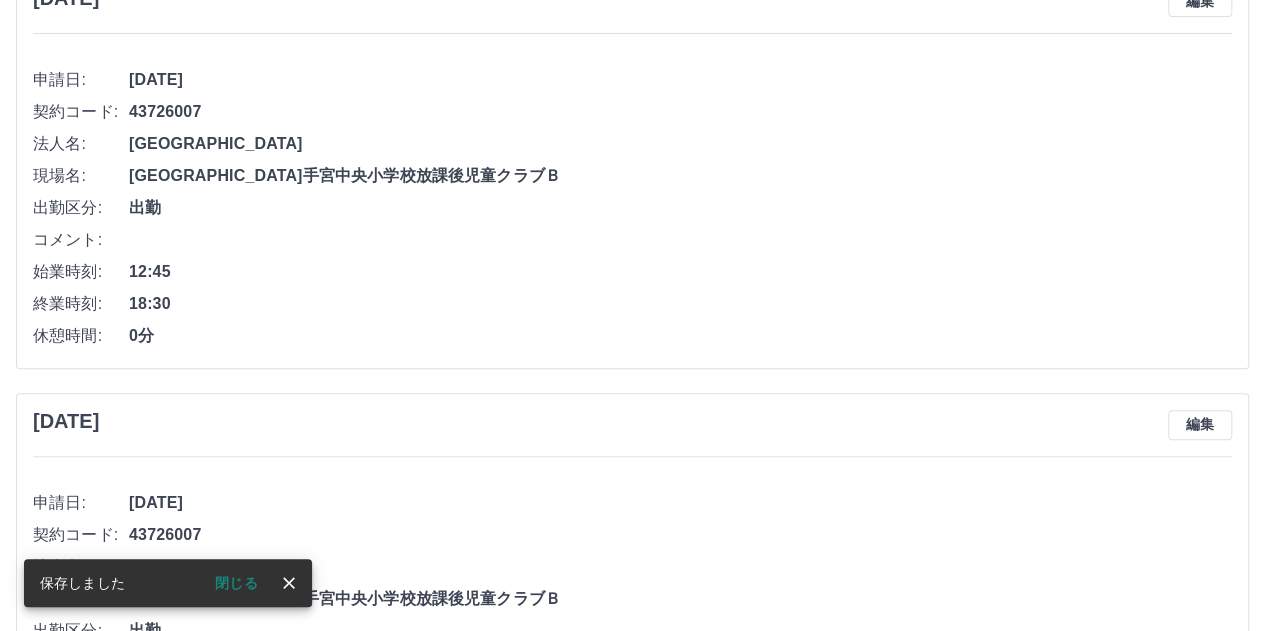 click 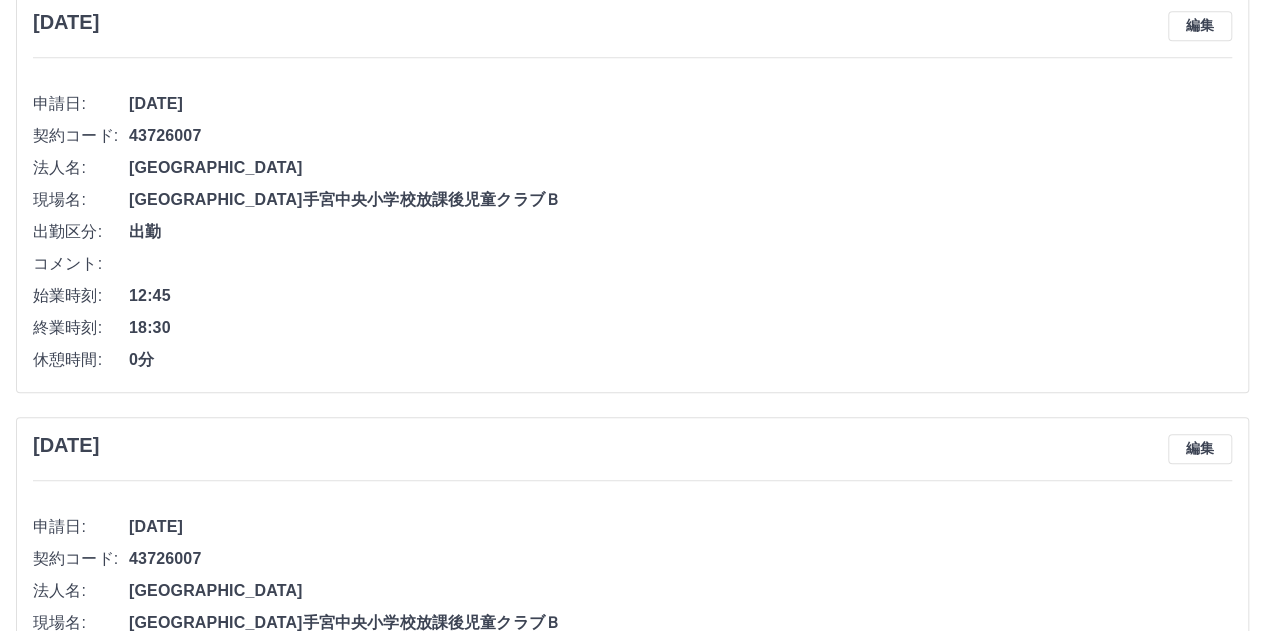 scroll, scrollTop: 613, scrollLeft: 0, axis: vertical 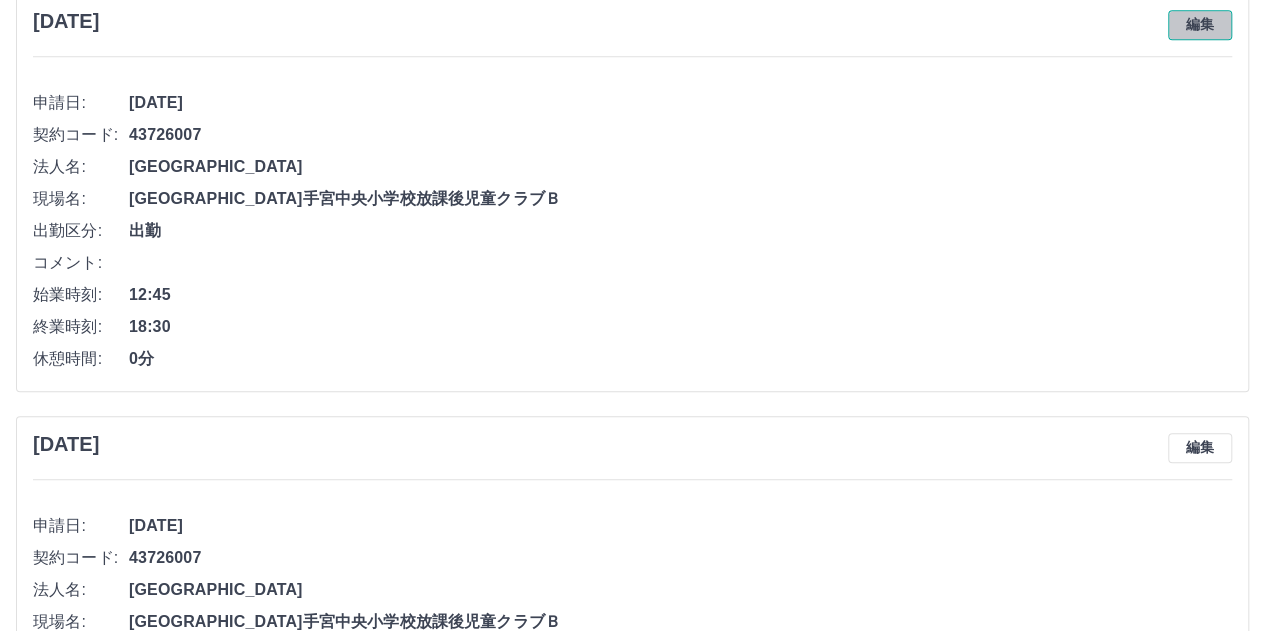 click on "編集" at bounding box center [1200, 25] 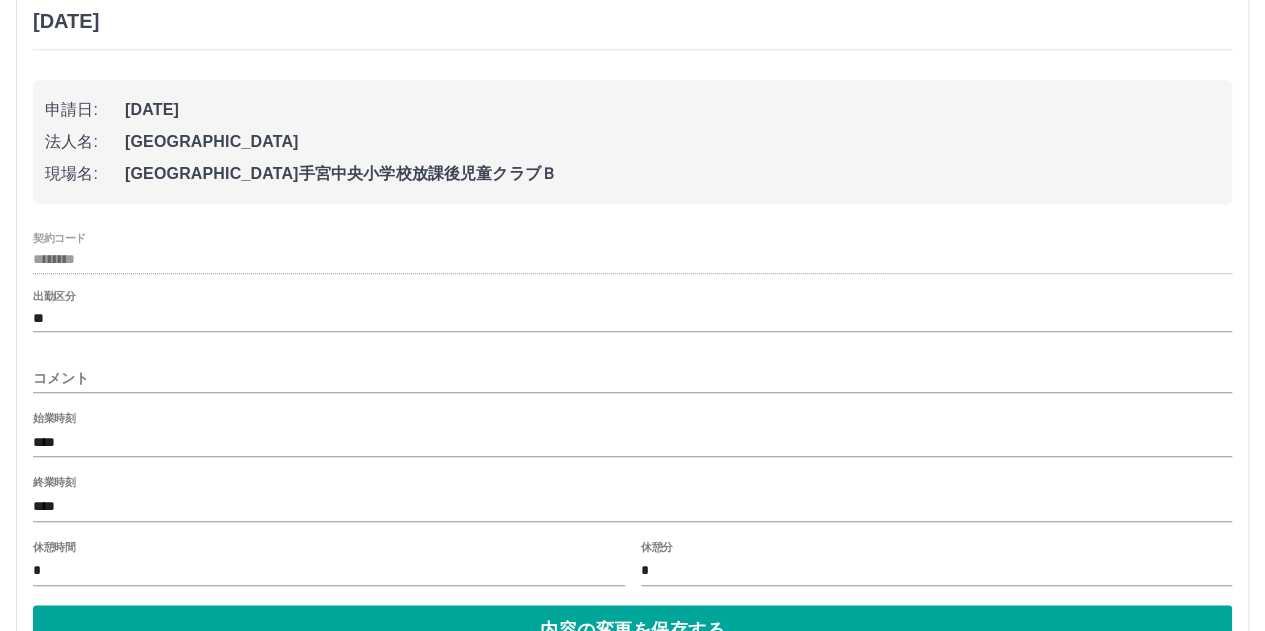 click on "****" at bounding box center (632, 442) 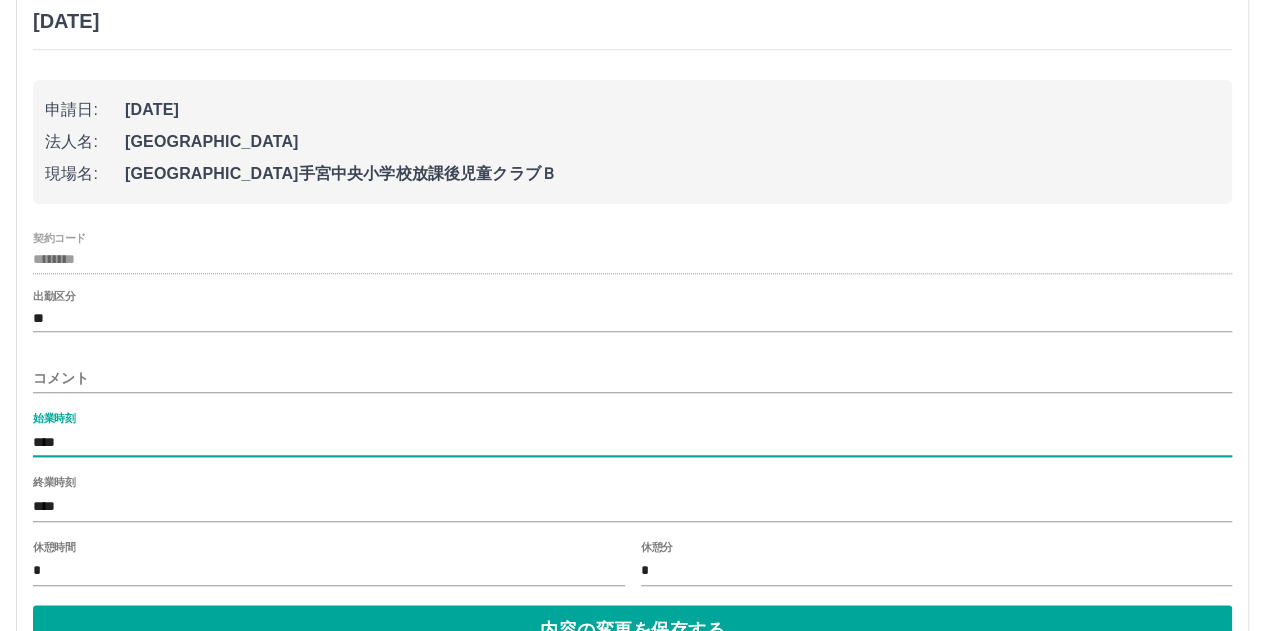 click on "****" at bounding box center [632, 442] 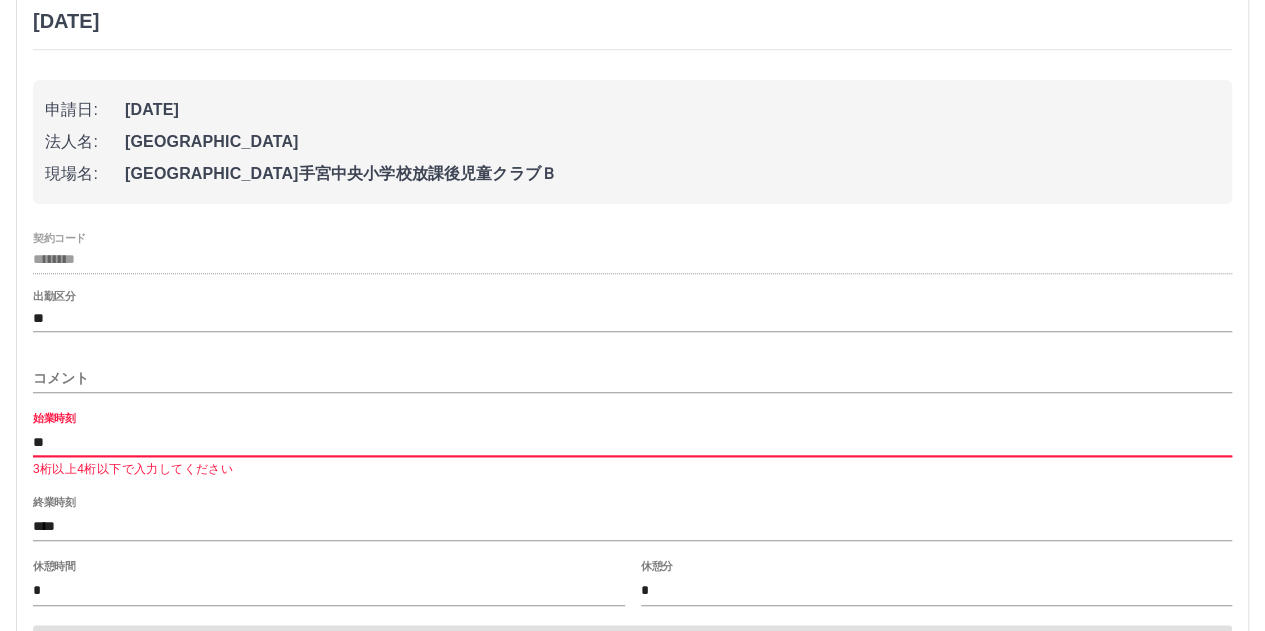 type on "*" 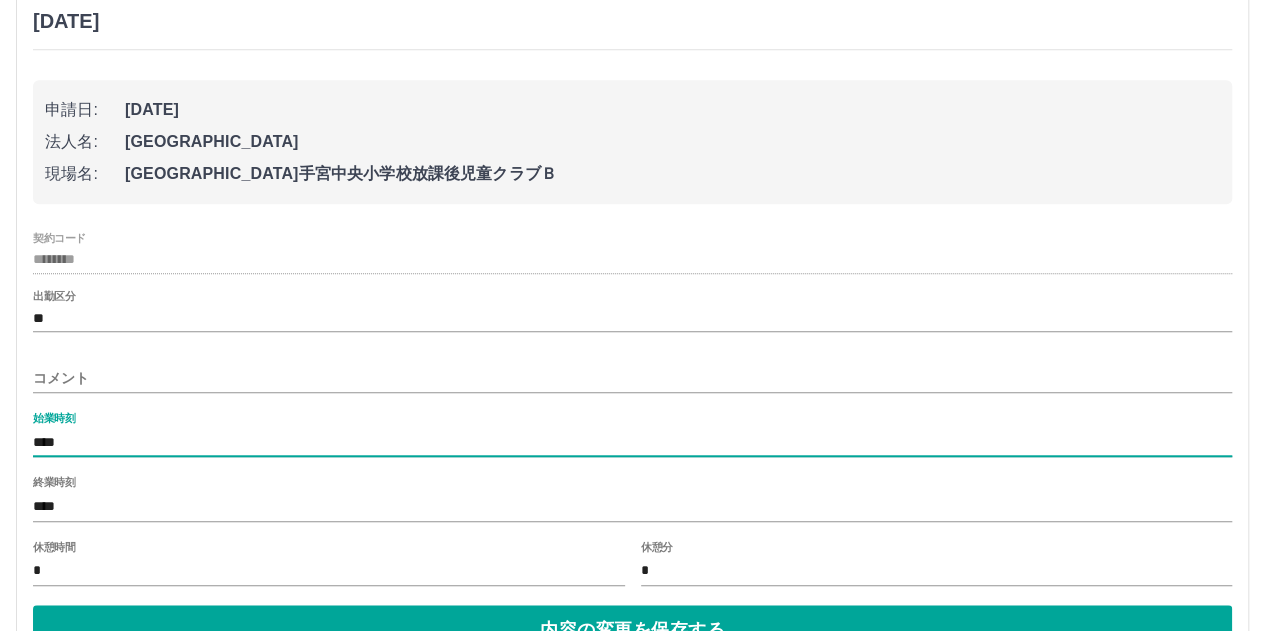 type on "****" 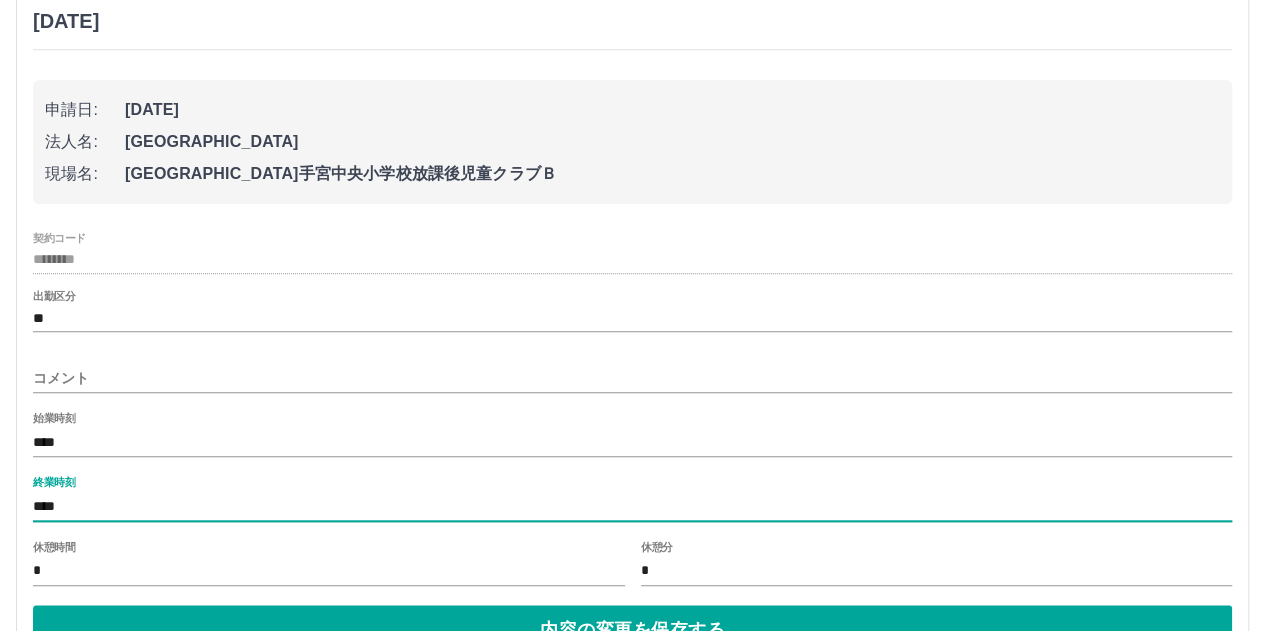 click on "****" at bounding box center [632, 506] 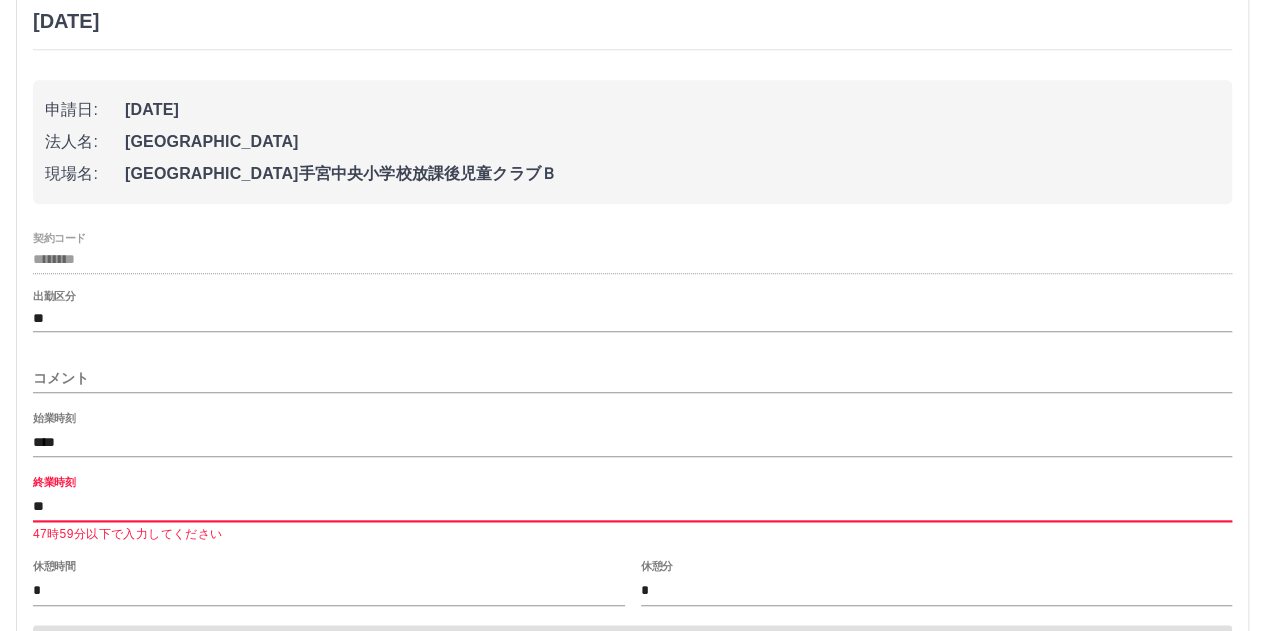 type on "*" 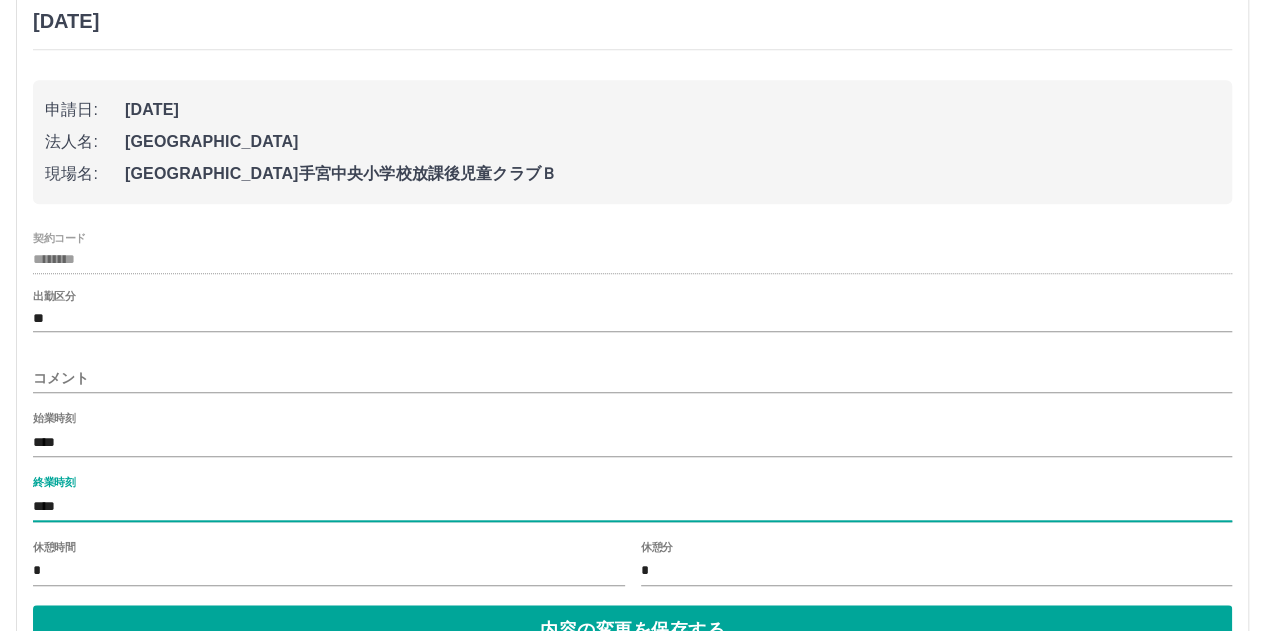 type on "****" 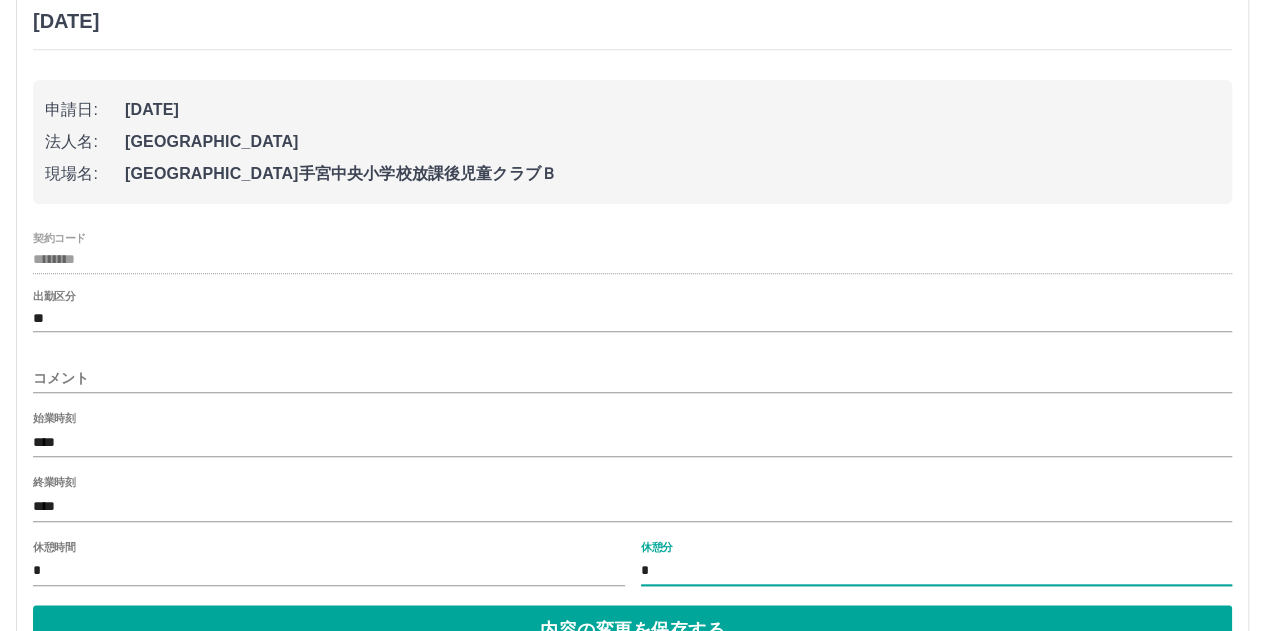 click on "*" at bounding box center (937, 571) 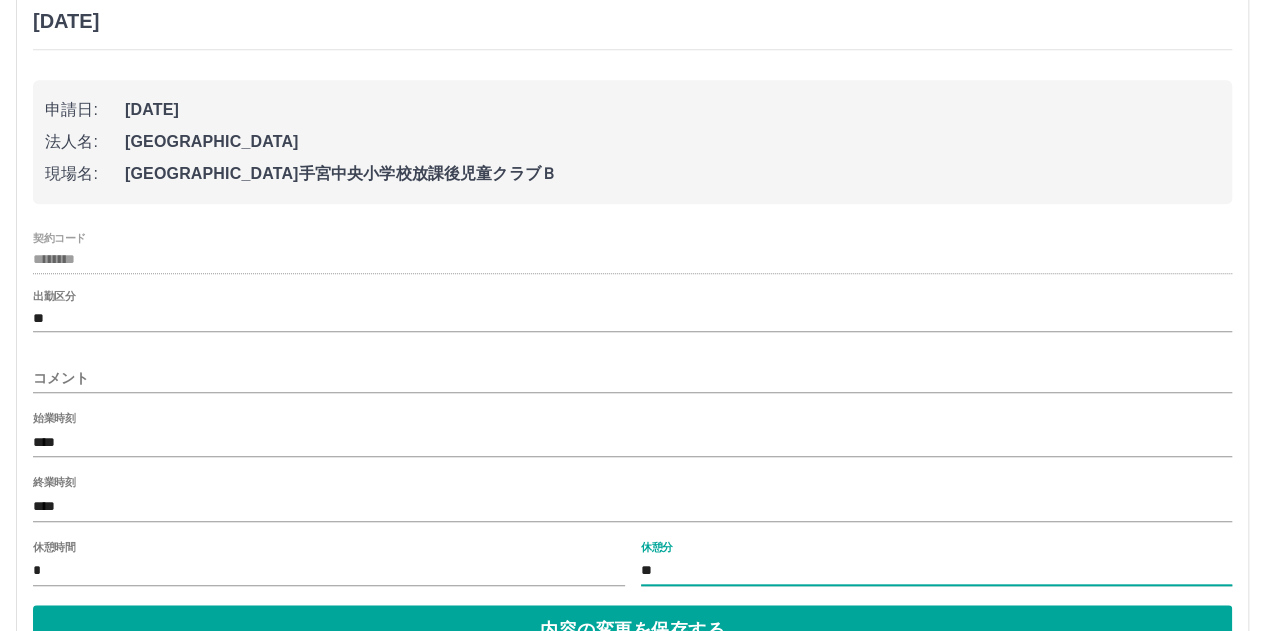 type on "*" 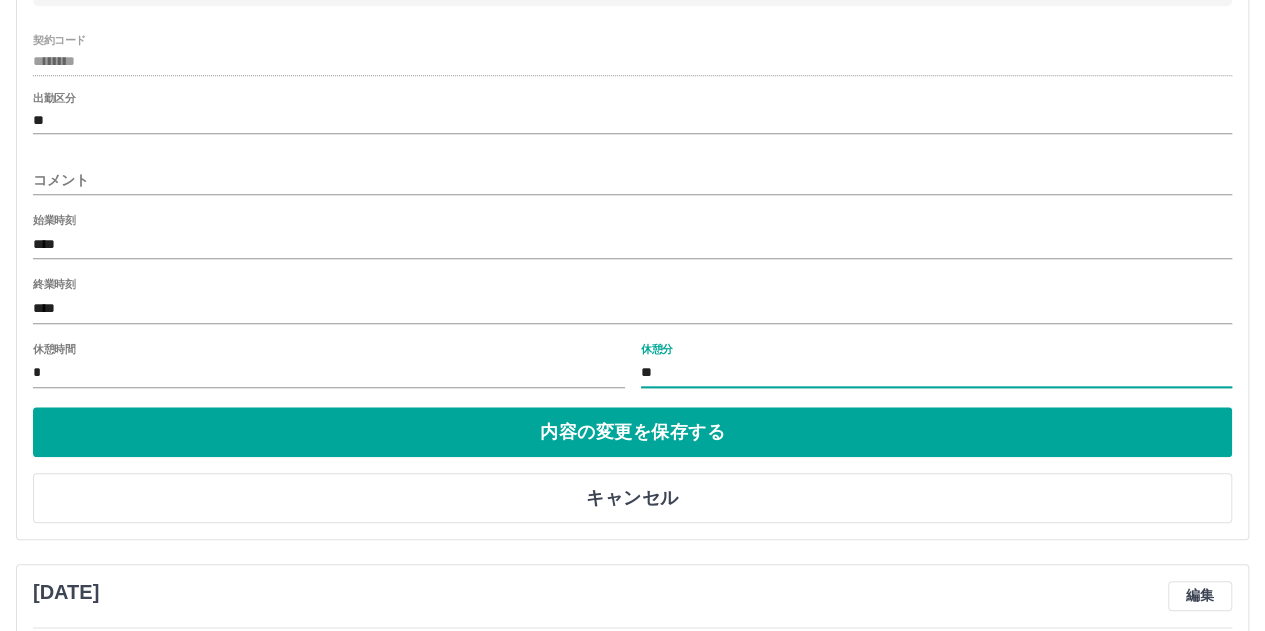 scroll, scrollTop: 813, scrollLeft: 0, axis: vertical 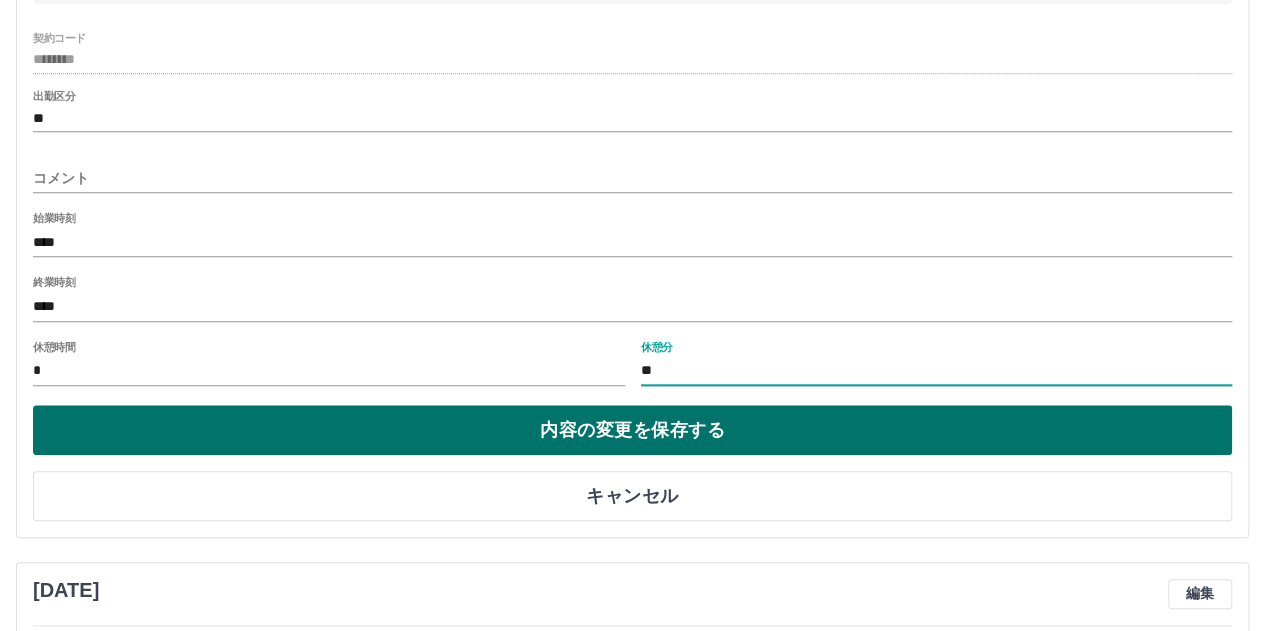 type on "**" 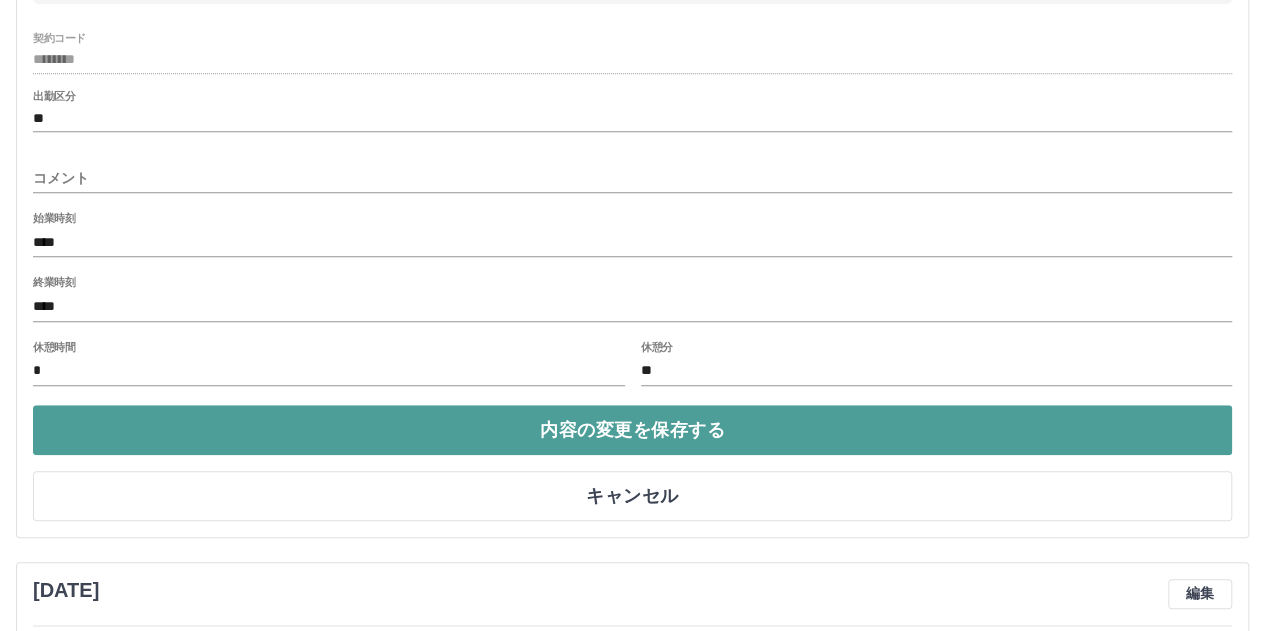 click on "内容の変更を保存する" at bounding box center [632, 430] 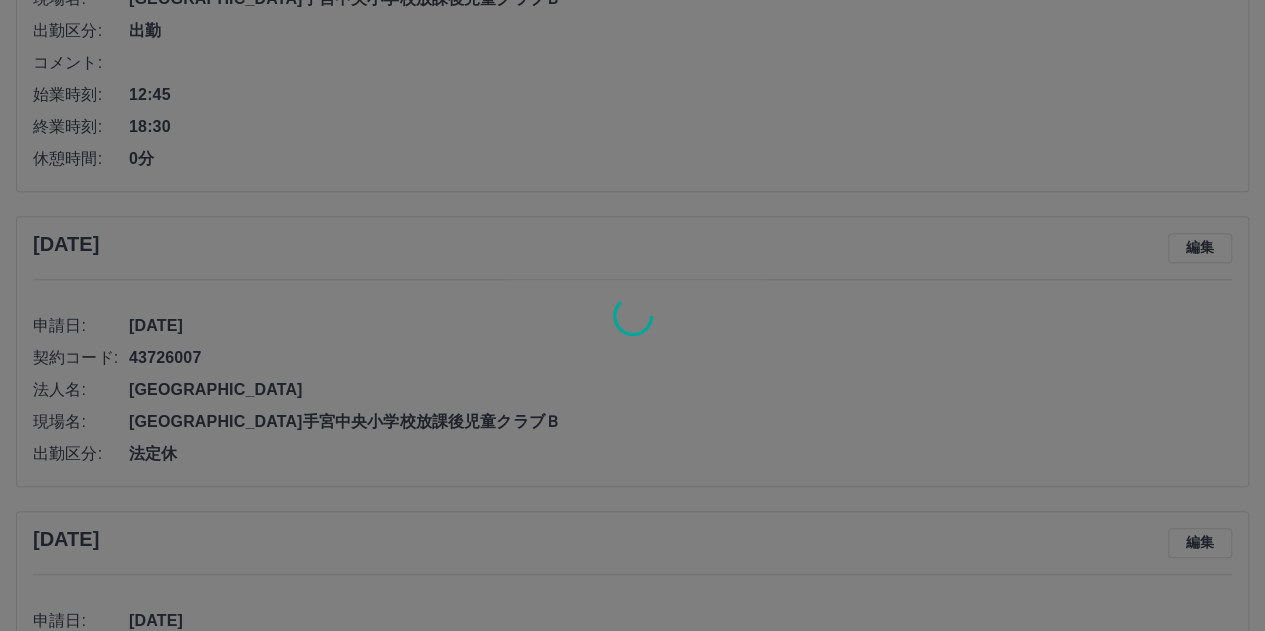 scroll, scrollTop: 820, scrollLeft: 0, axis: vertical 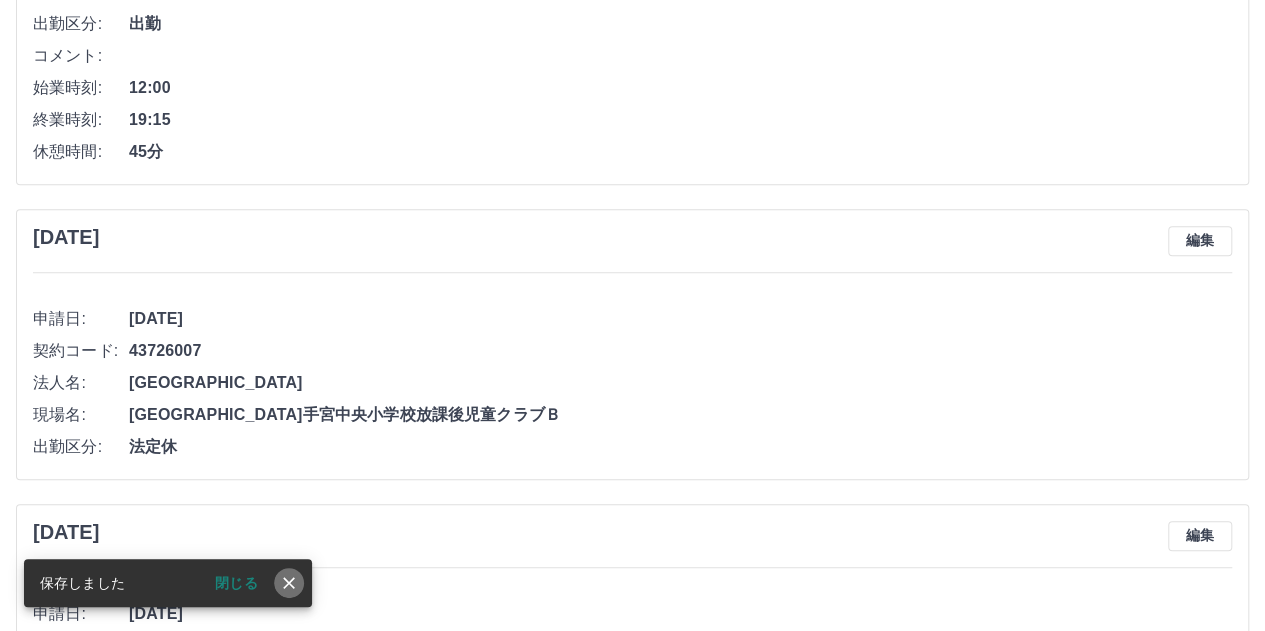 click 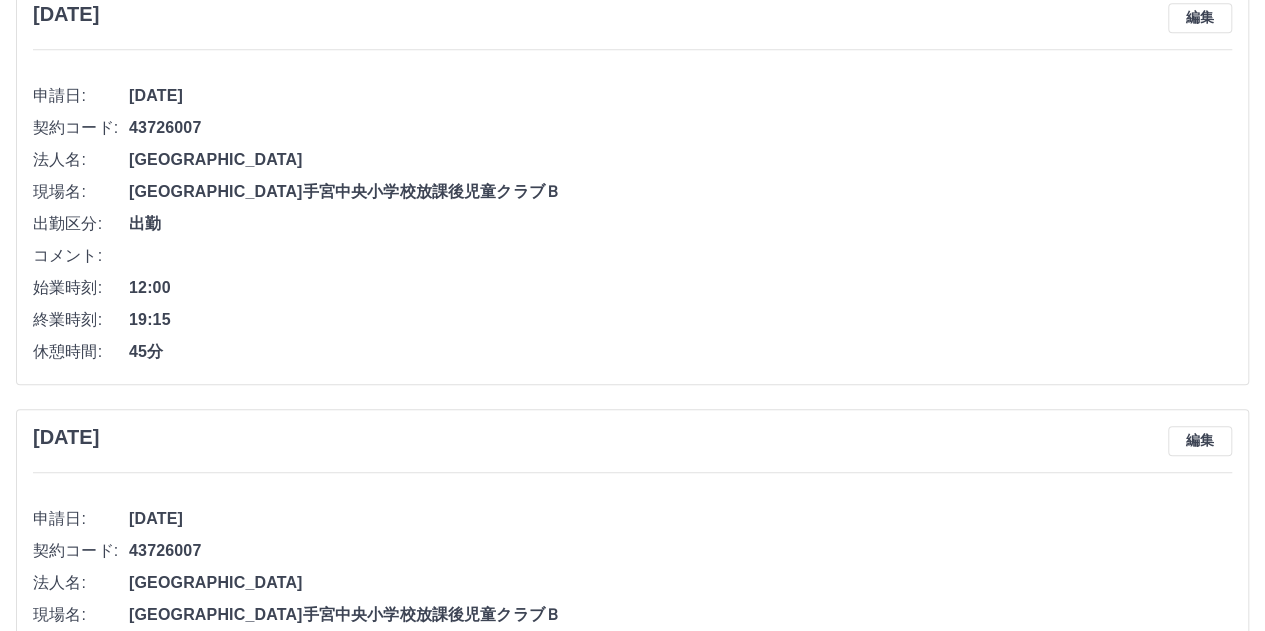 scroll, scrollTop: 520, scrollLeft: 0, axis: vertical 